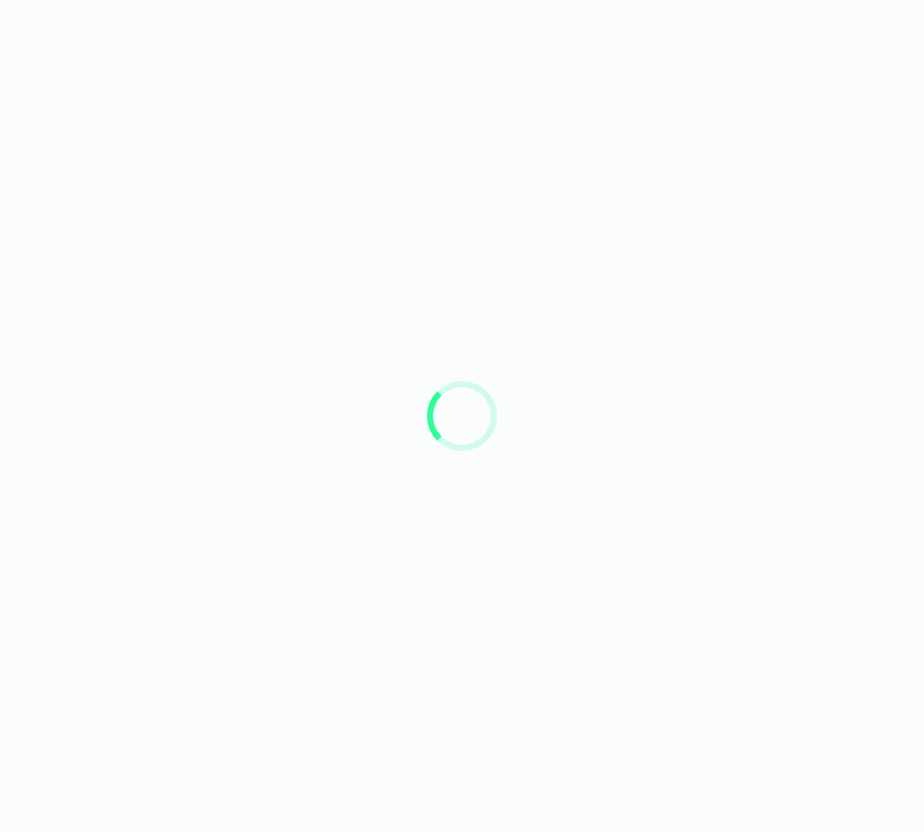 scroll, scrollTop: 0, scrollLeft: 0, axis: both 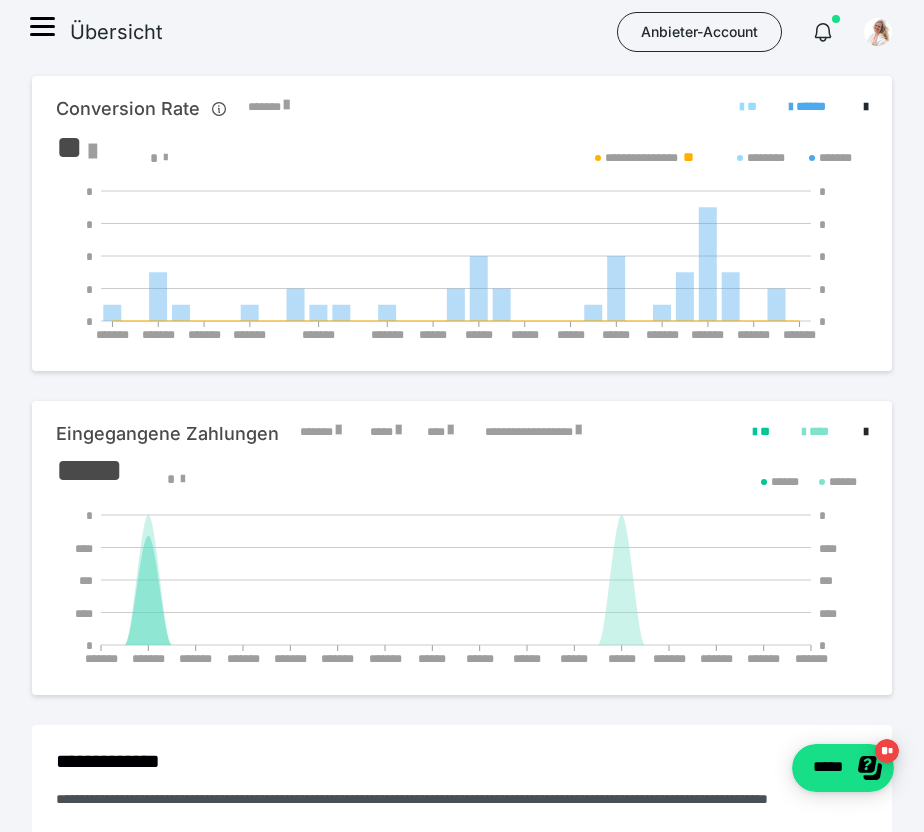 click on "Übersicht Anbieter-Account" at bounding box center (462, 32) 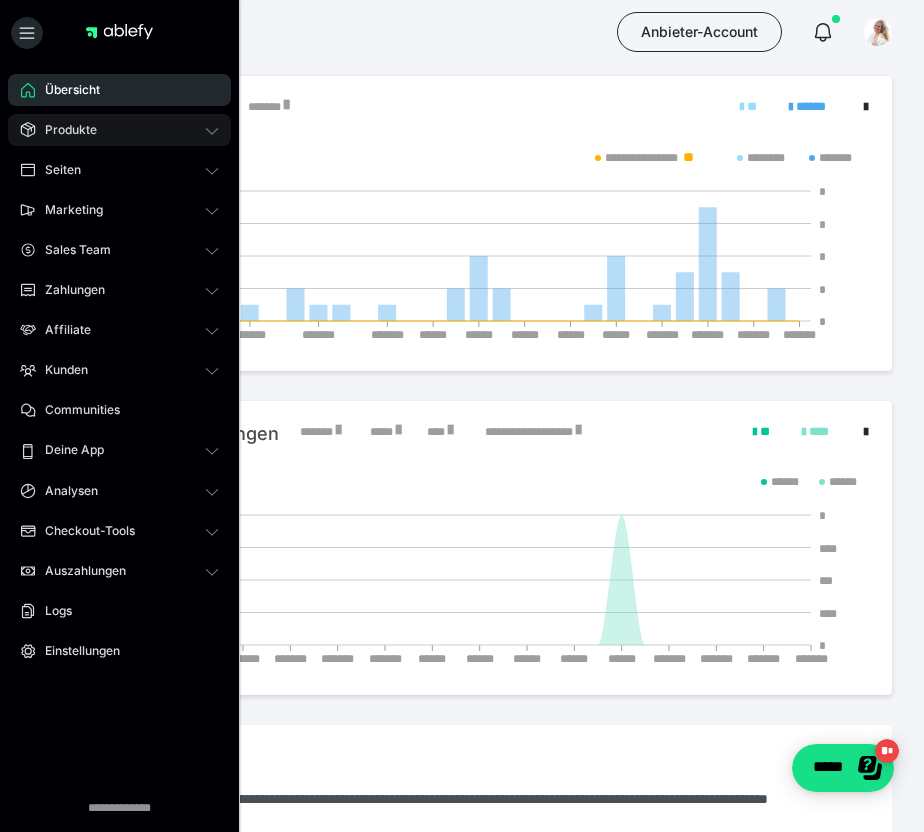 click on "Produkte" at bounding box center (64, 130) 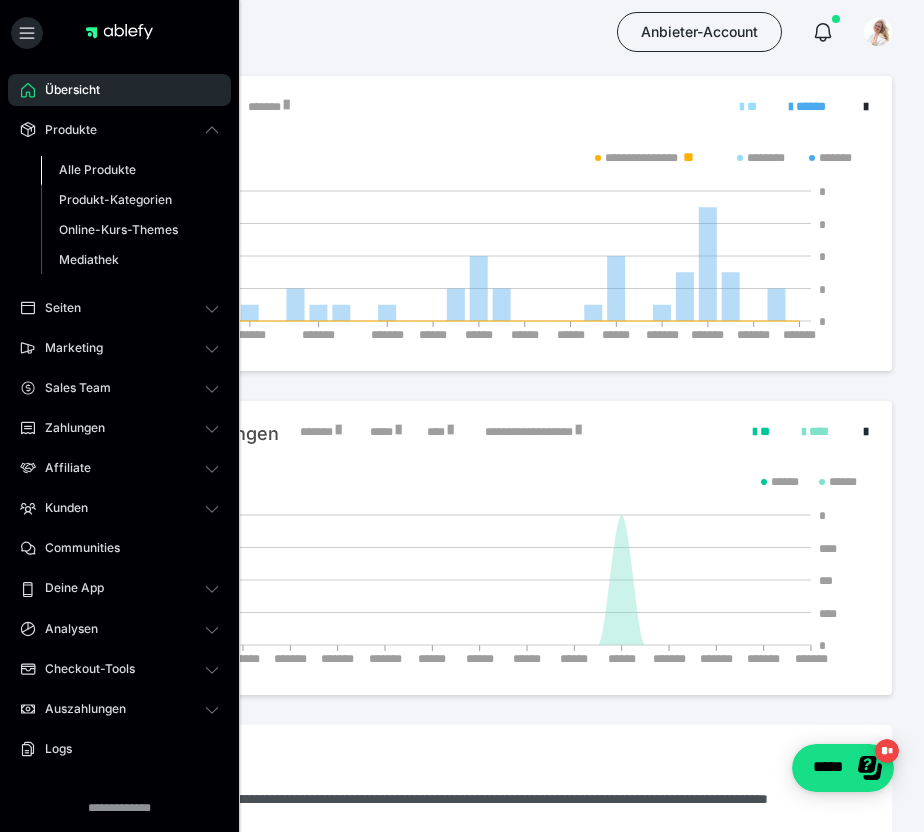 click on "Alle Produkte" at bounding box center (130, 170) 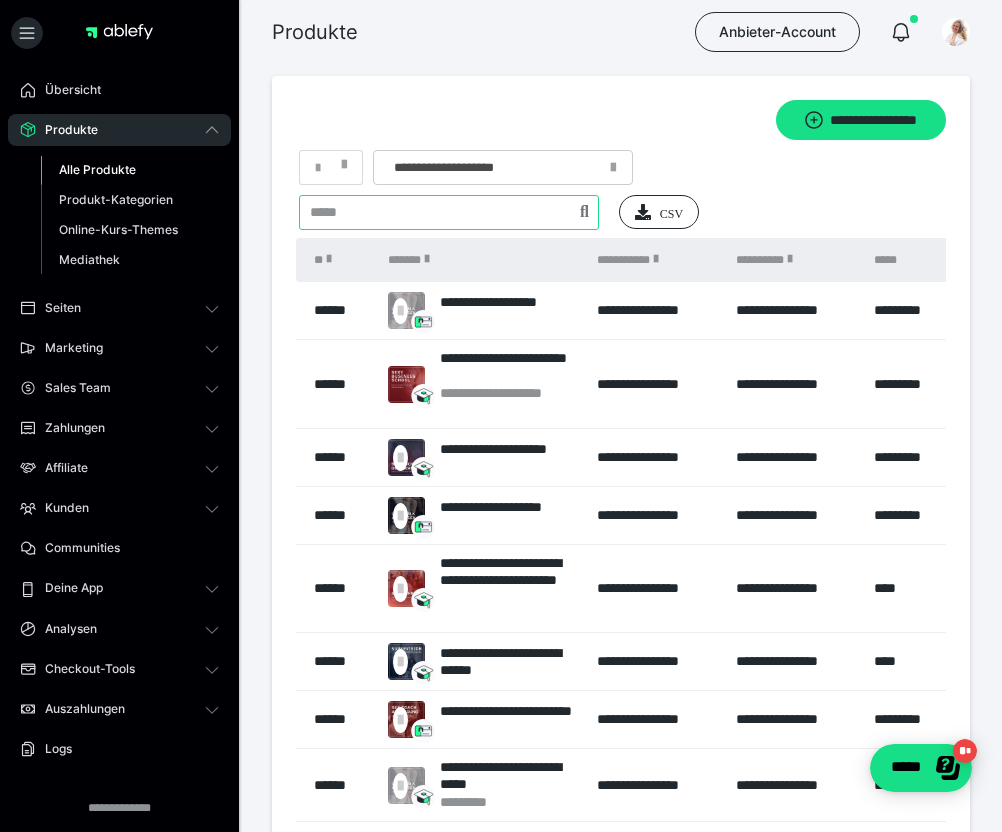 click at bounding box center (449, 212) 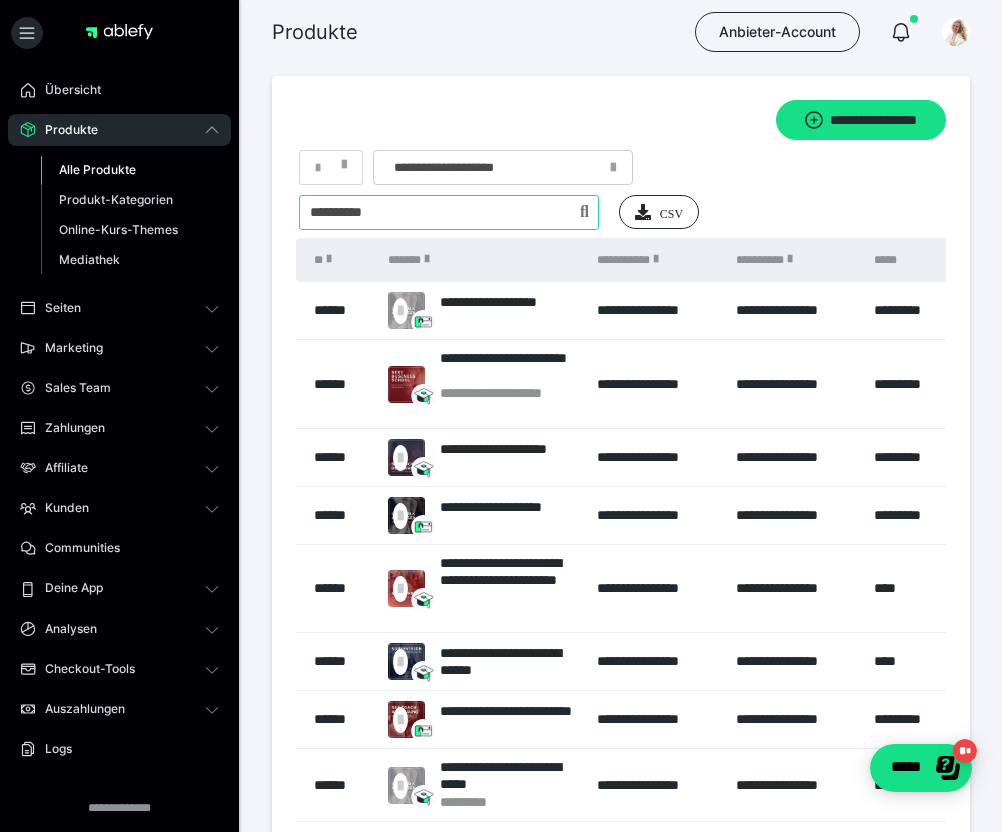 type on "**********" 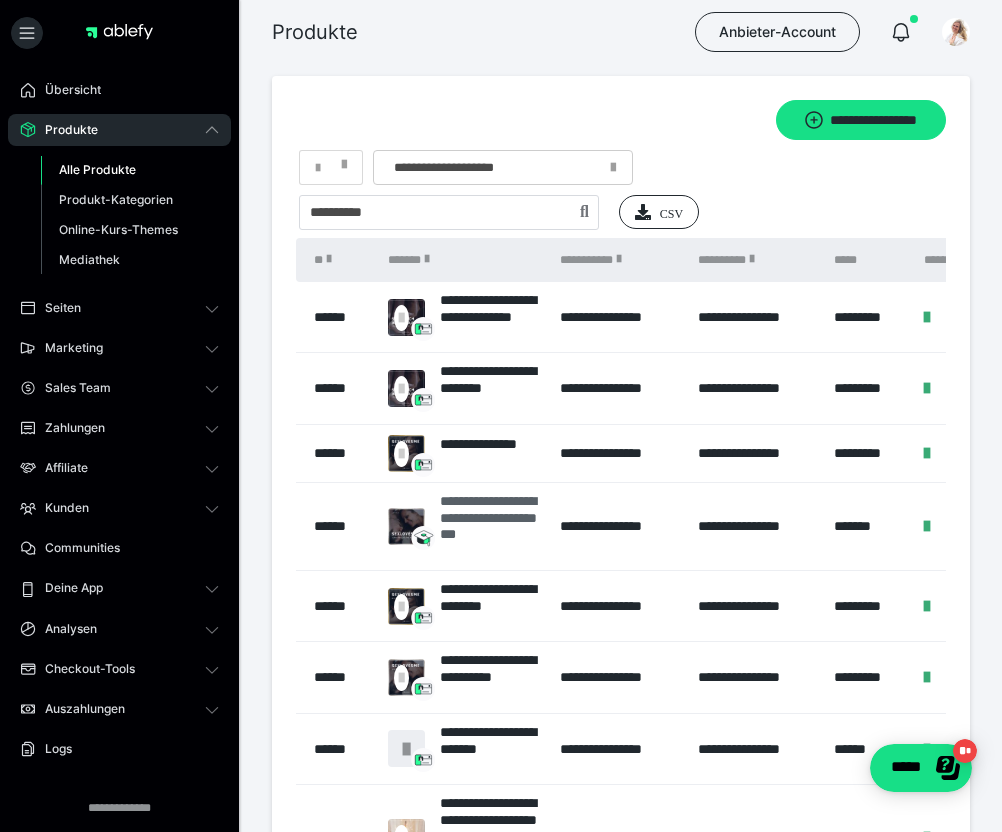 click on "**********" at bounding box center (490, 526) 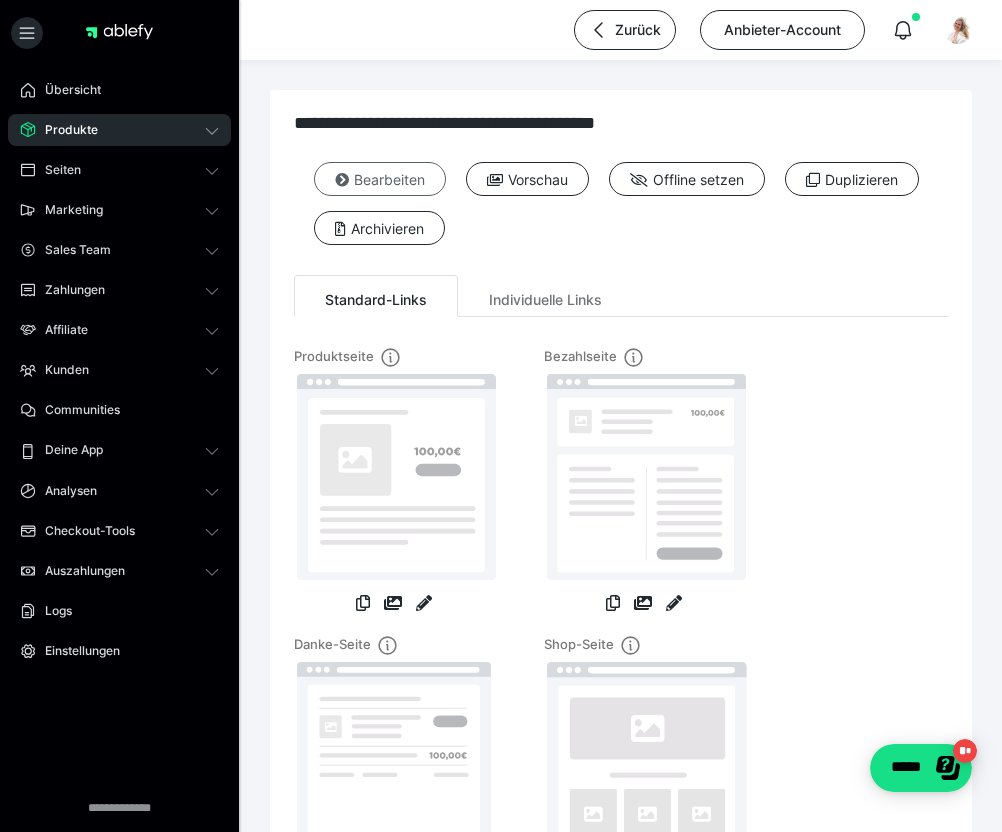 click on "Bearbeiten" at bounding box center [380, 179] 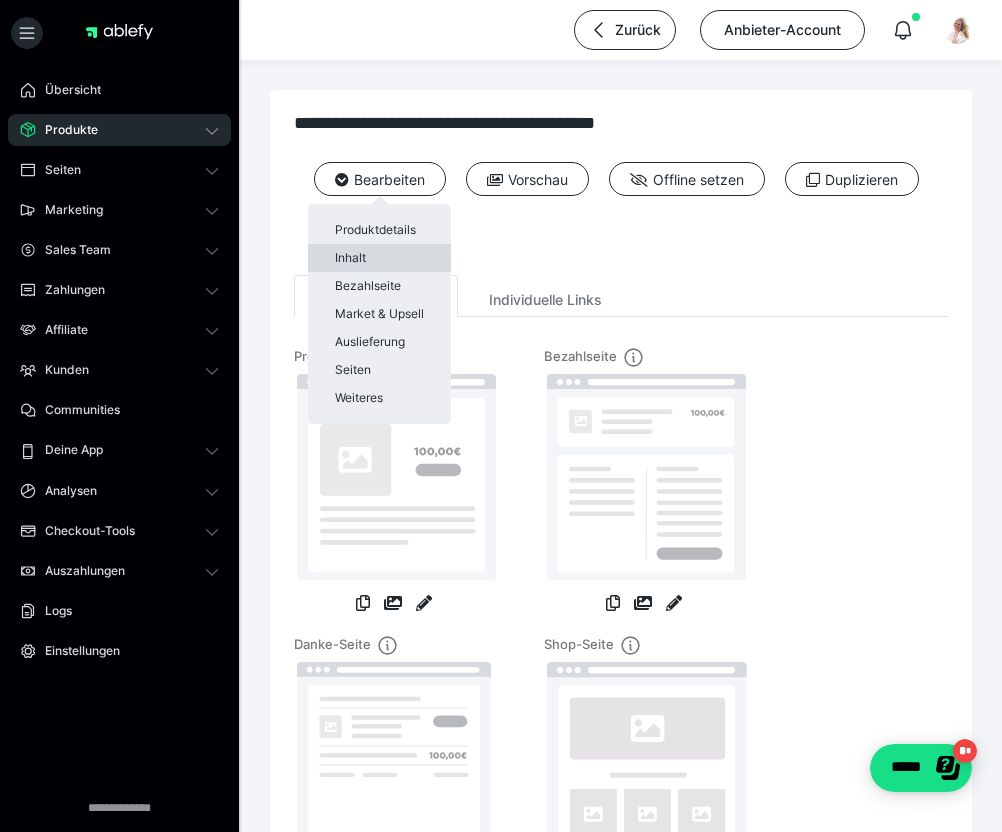 click on "Inhalt" at bounding box center (379, 258) 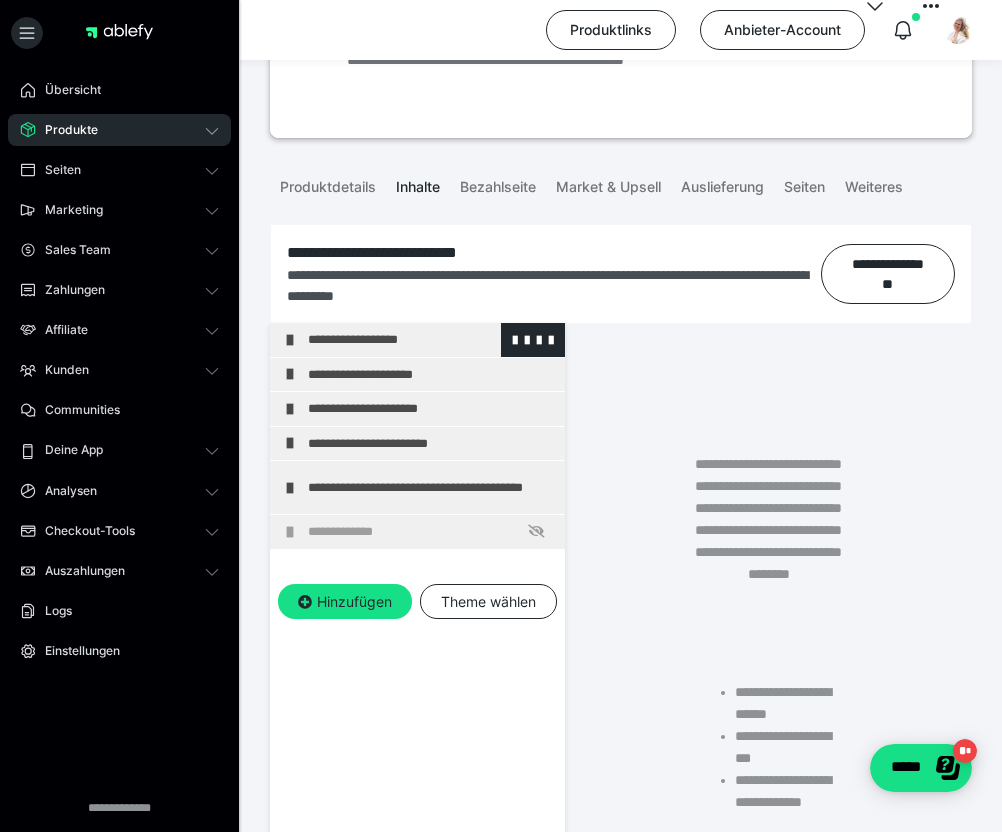 click on "**********" at bounding box center [431, 340] 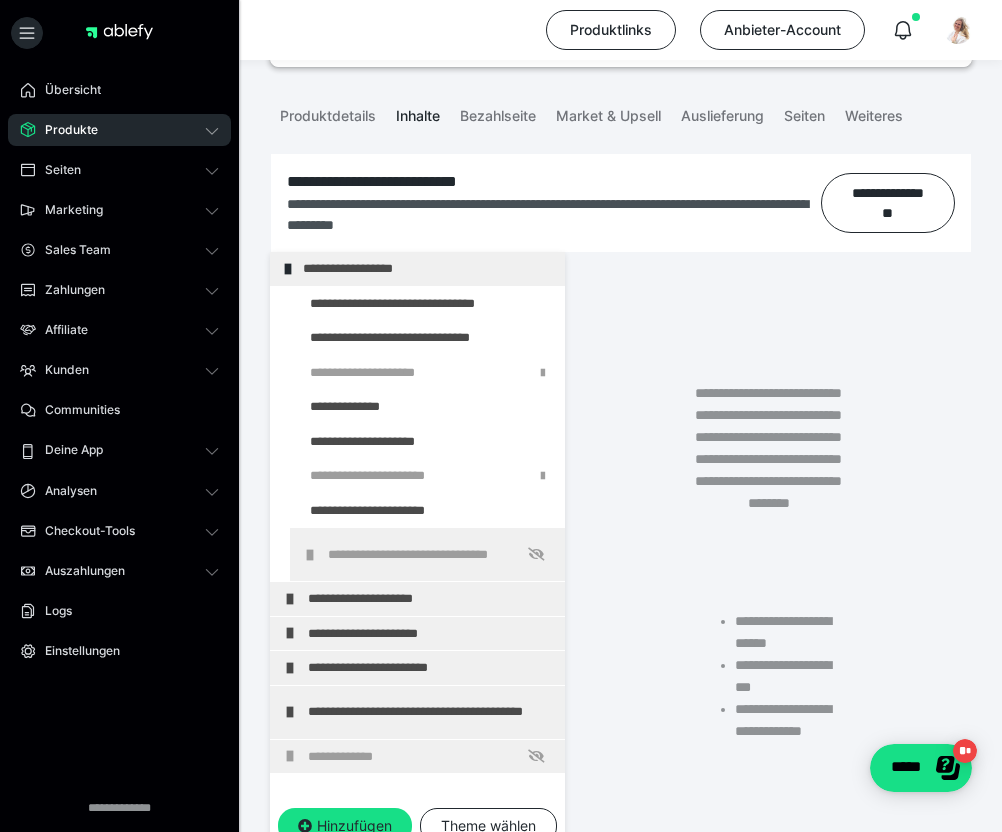 scroll, scrollTop: 301, scrollLeft: 0, axis: vertical 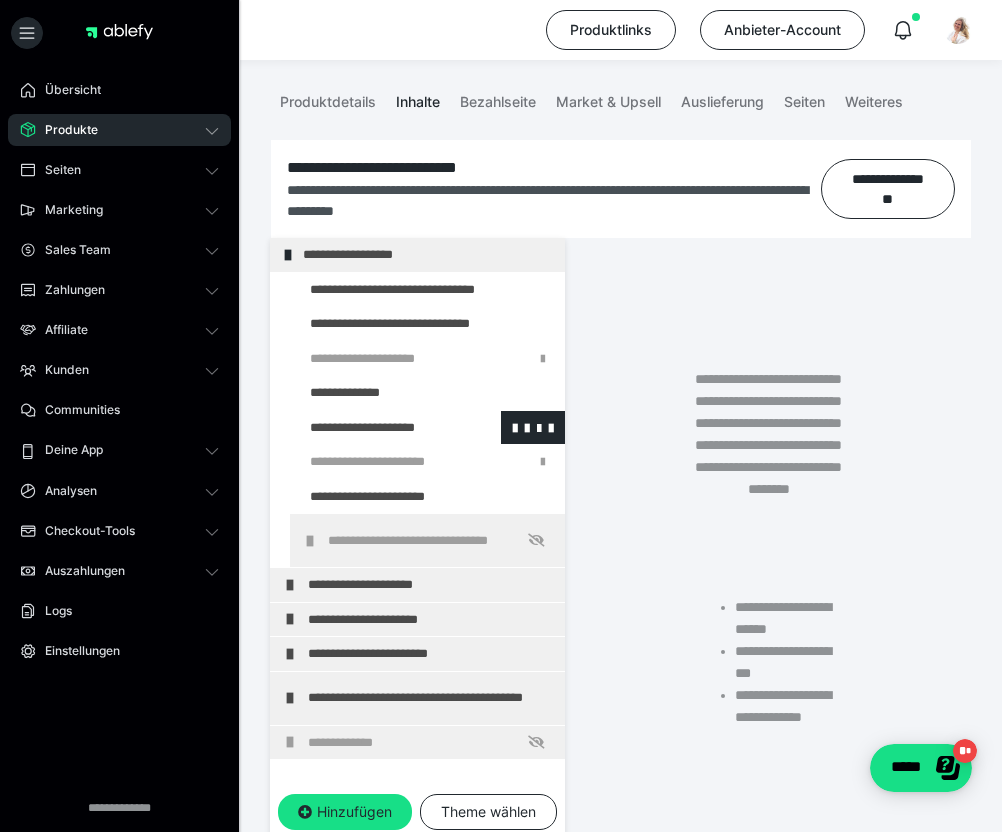 click at bounding box center (375, 428) 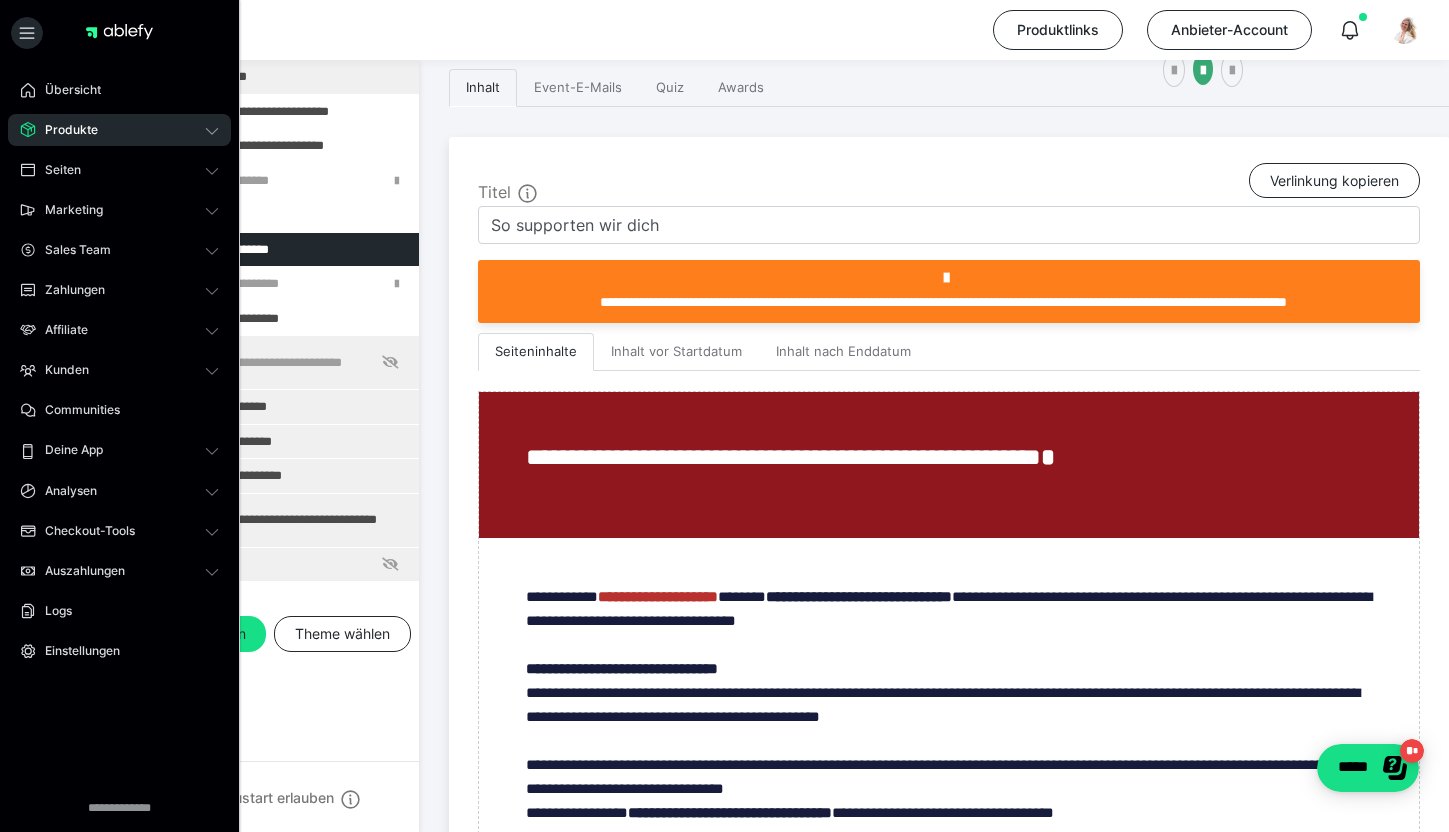 scroll, scrollTop: 395, scrollLeft: 0, axis: vertical 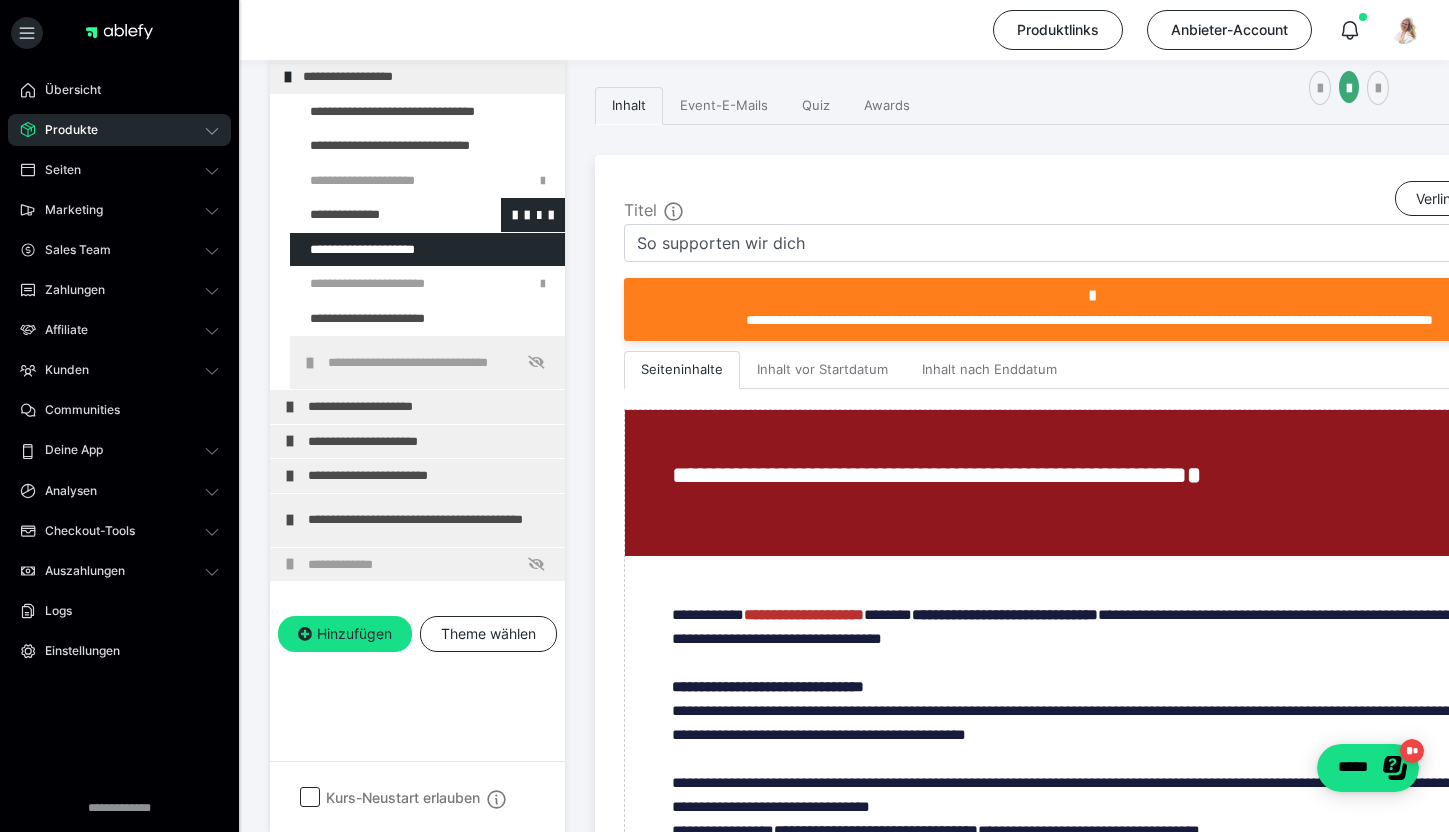 click at bounding box center [375, 215] 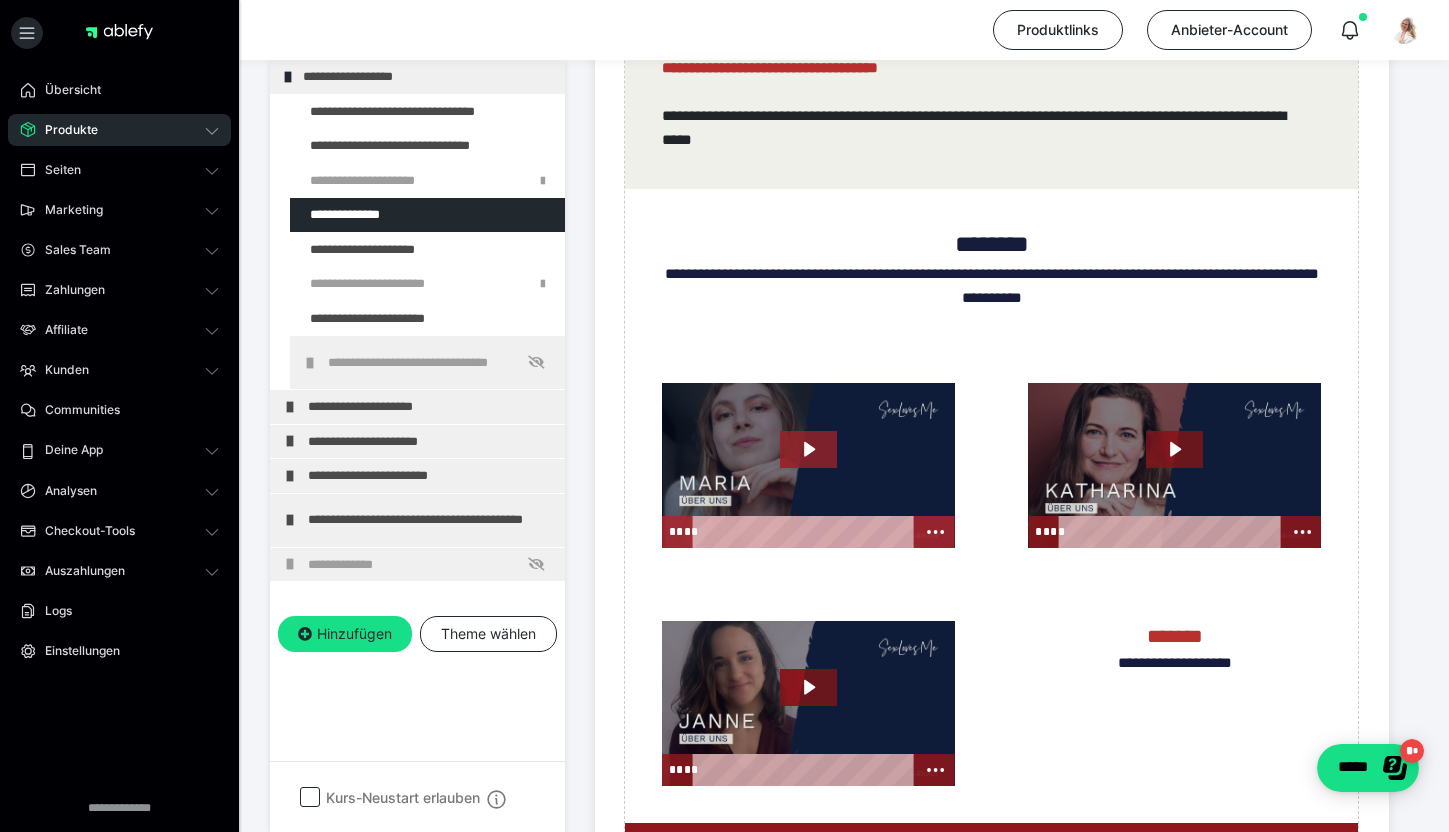 scroll, scrollTop: 1934, scrollLeft: 0, axis: vertical 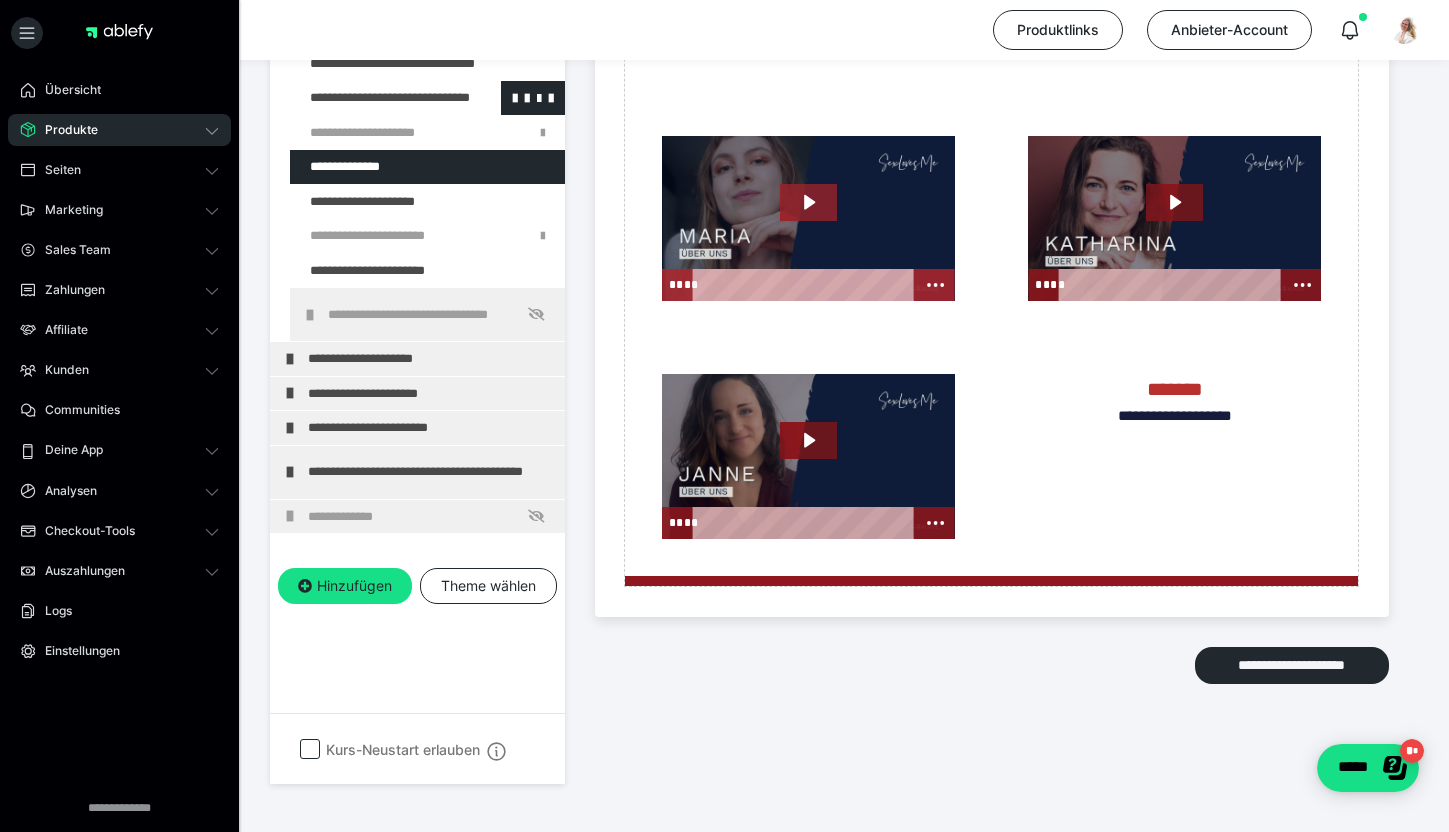 click at bounding box center (375, 98) 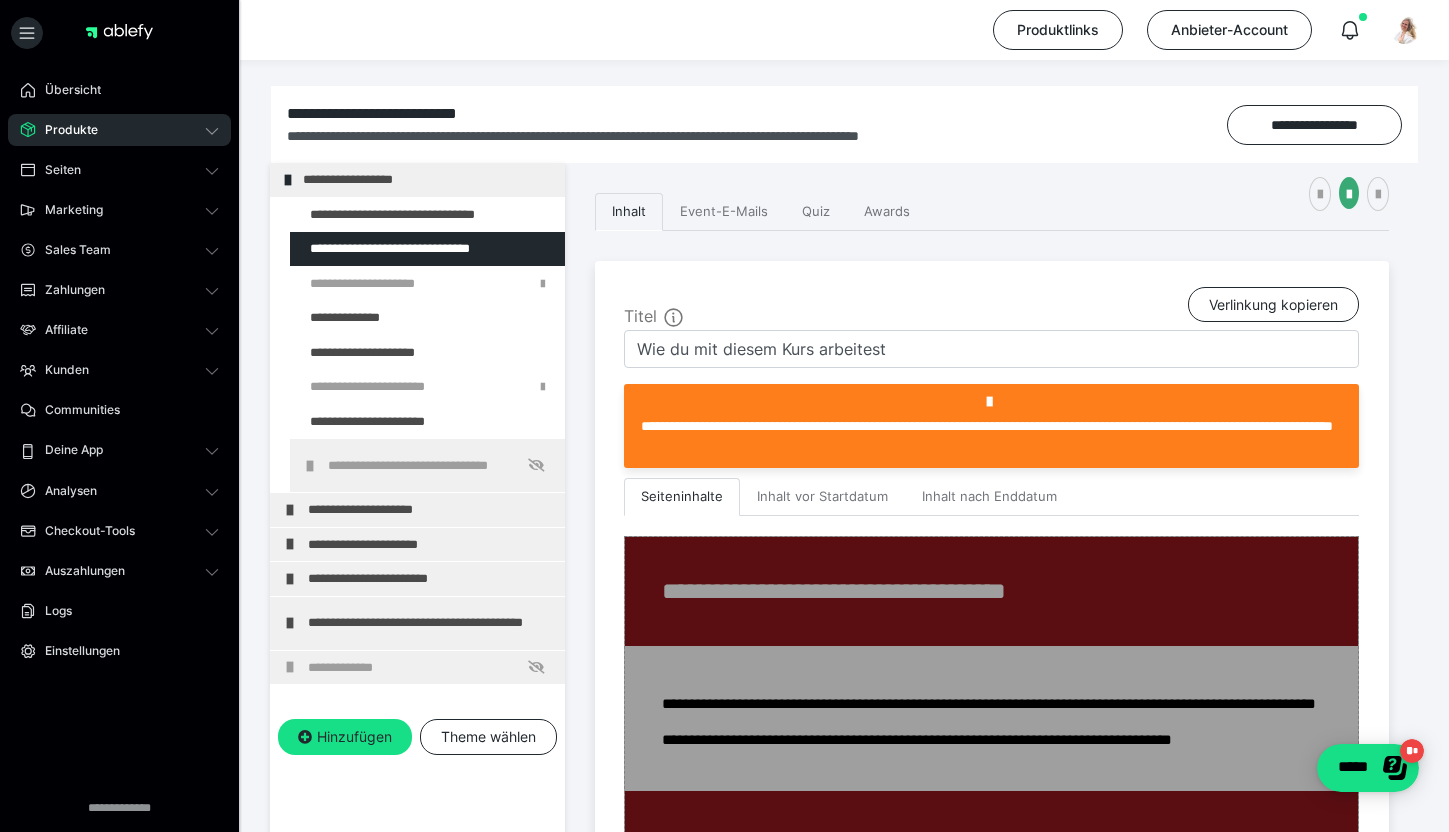 scroll, scrollTop: 275, scrollLeft: 0, axis: vertical 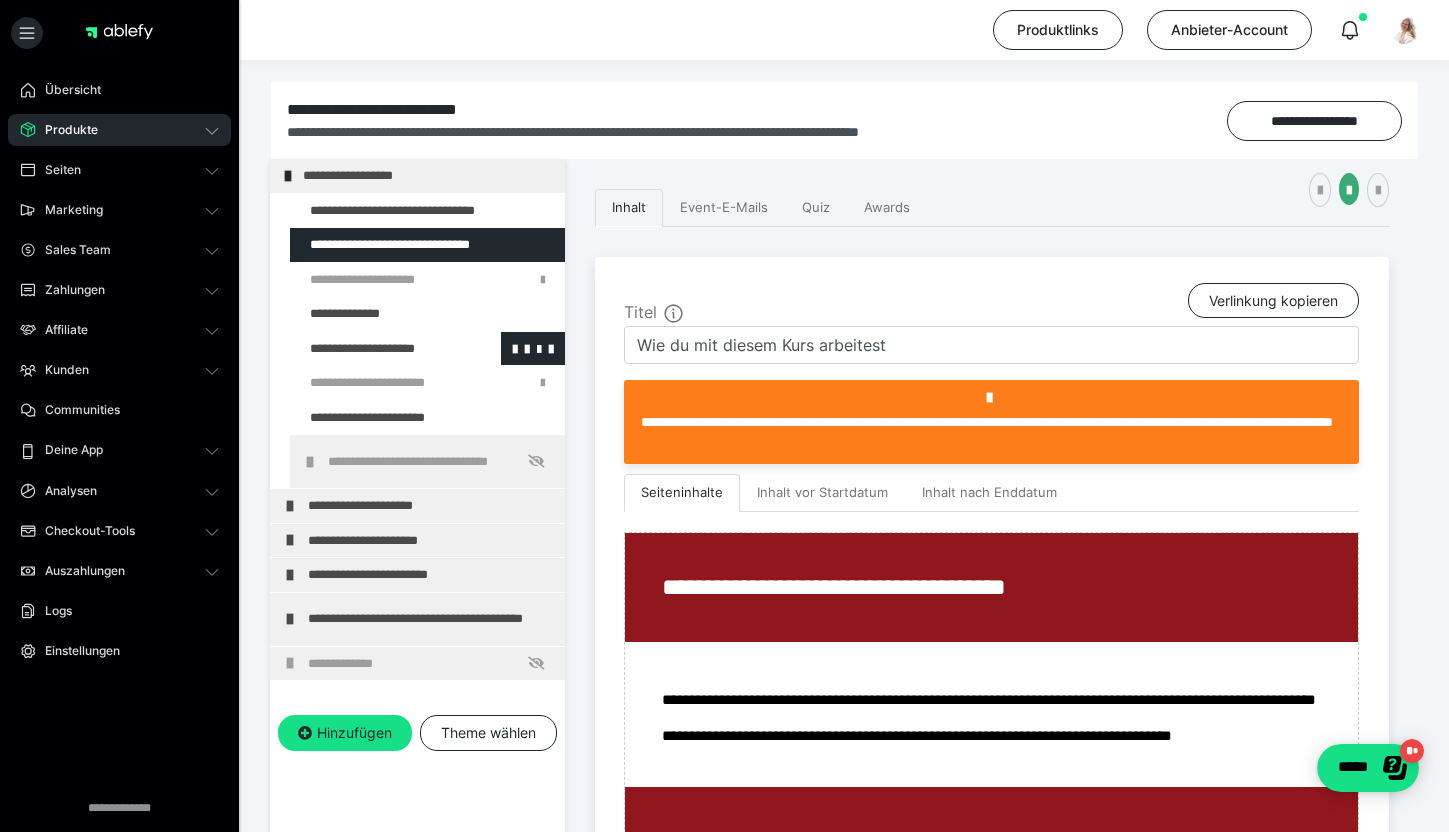 click at bounding box center [375, 349] 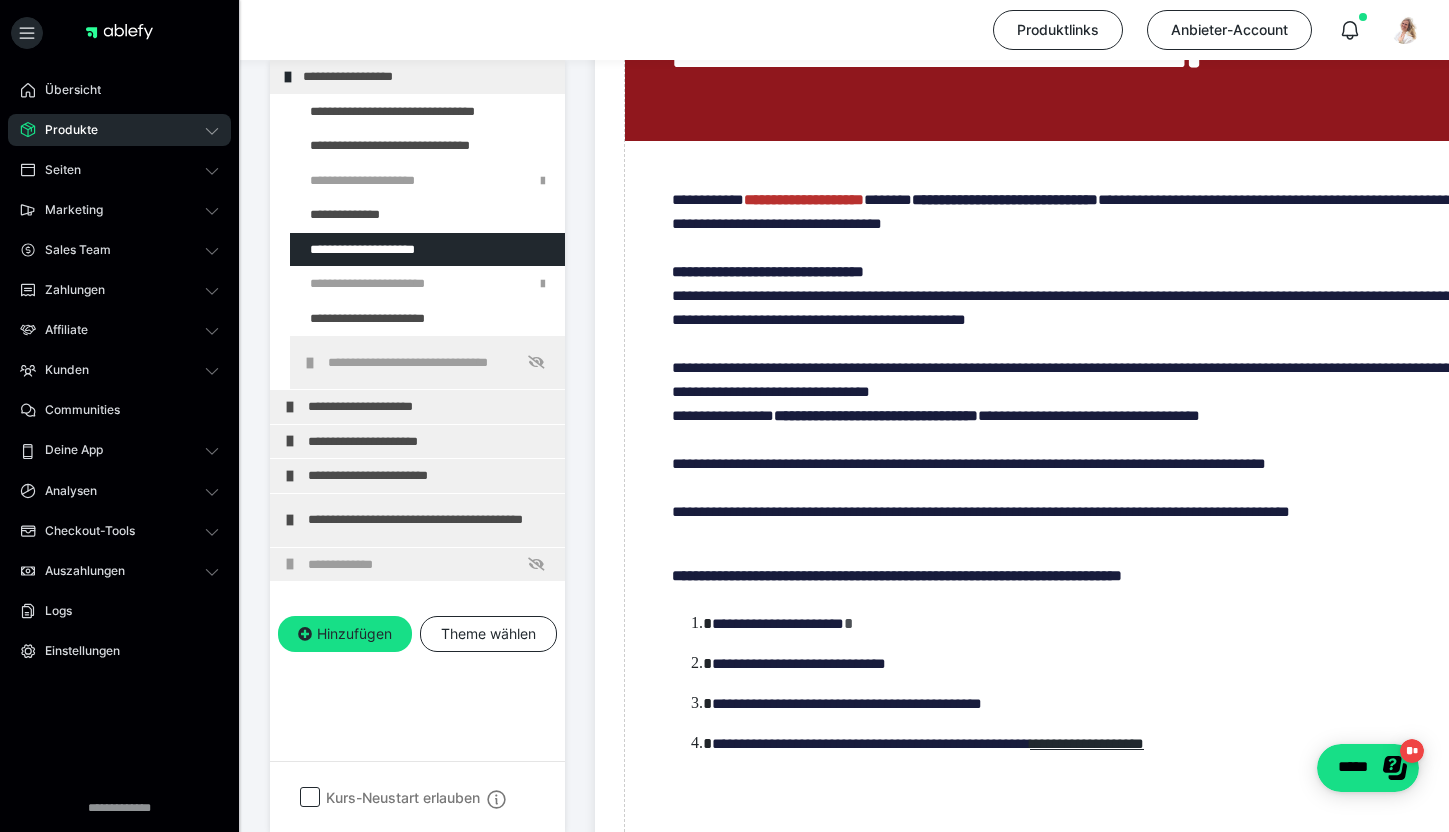 scroll, scrollTop: 1019, scrollLeft: 0, axis: vertical 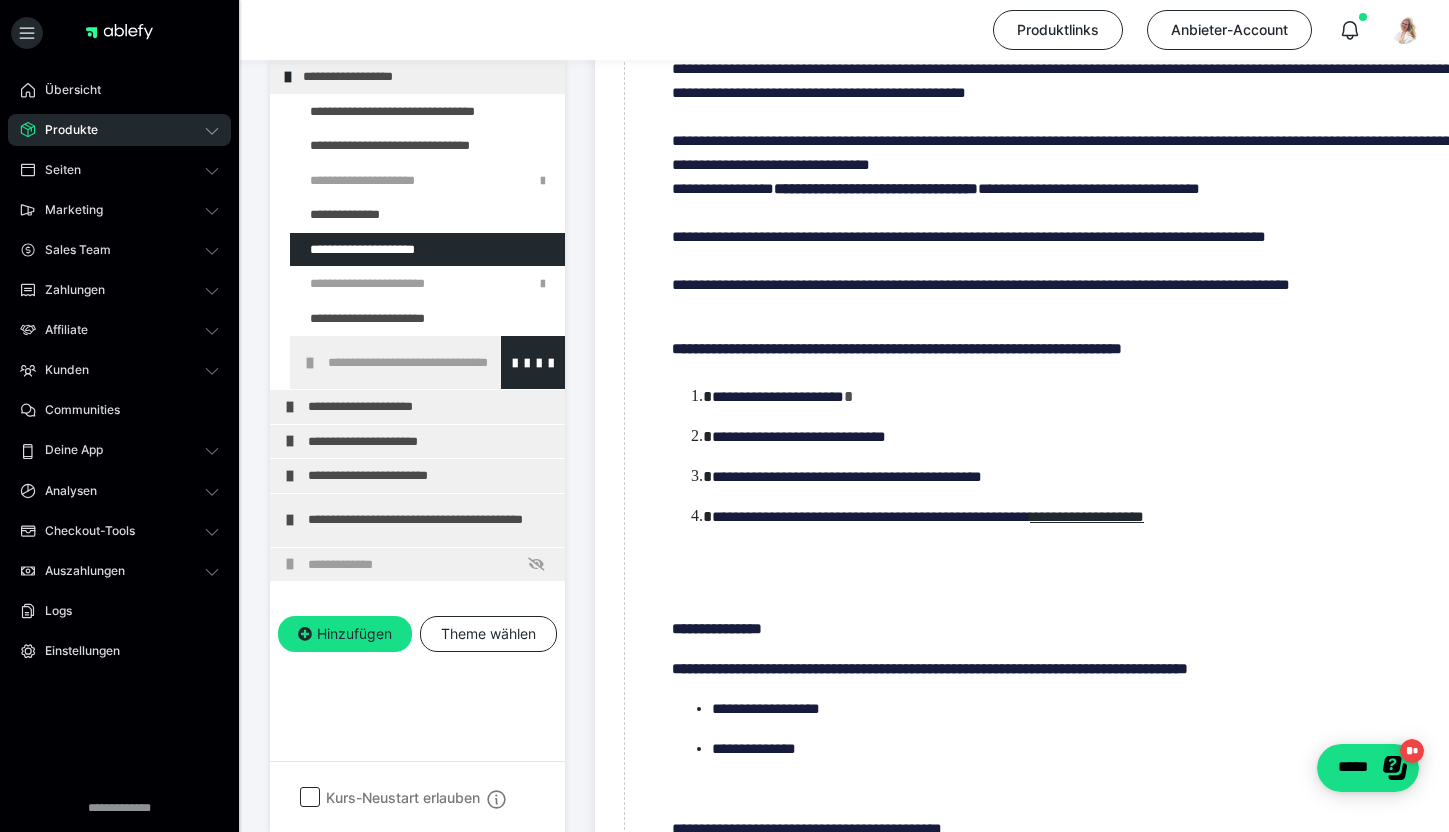 click on "**********" at bounding box center [441, 362] 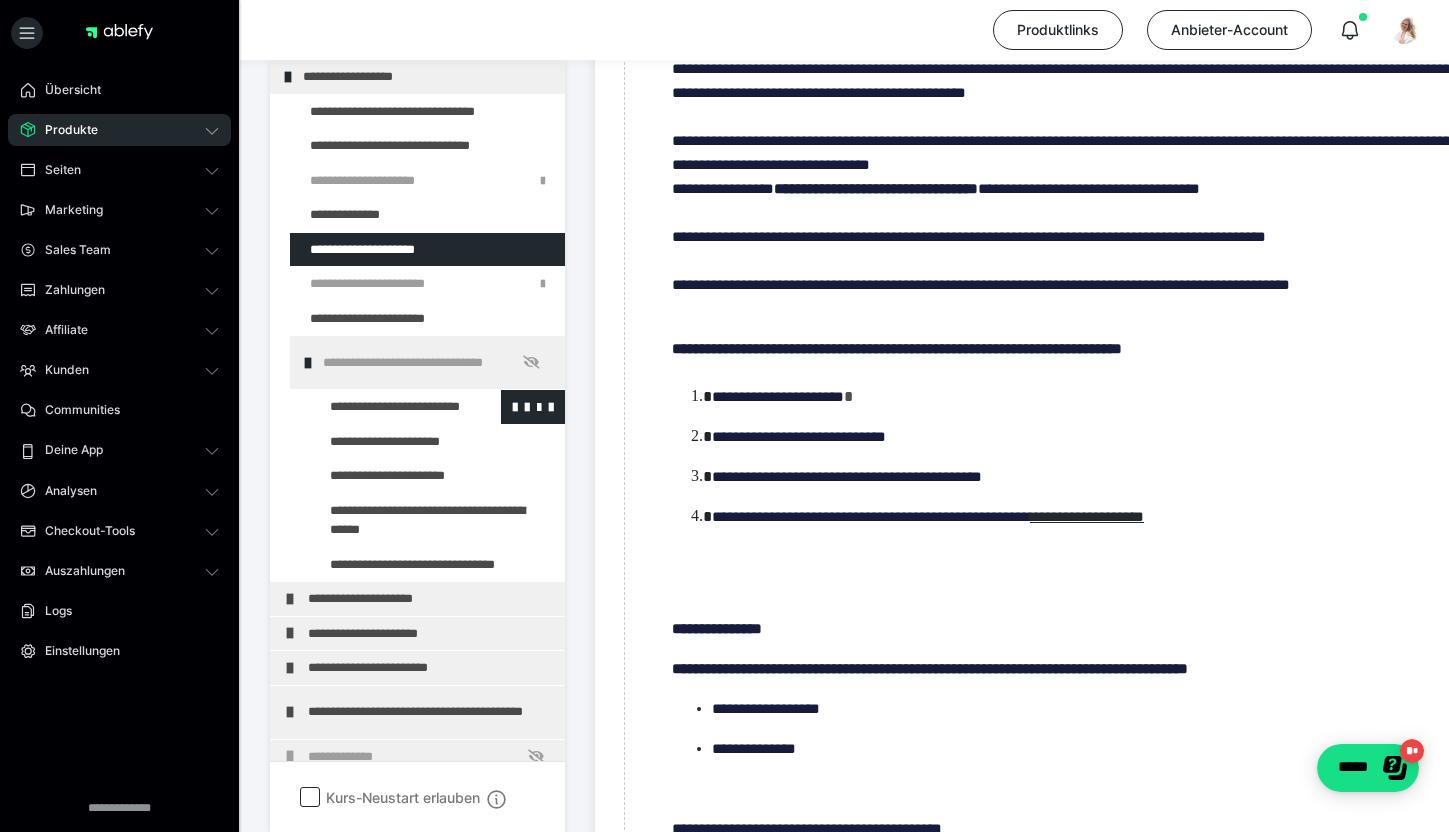 click at bounding box center [385, 407] 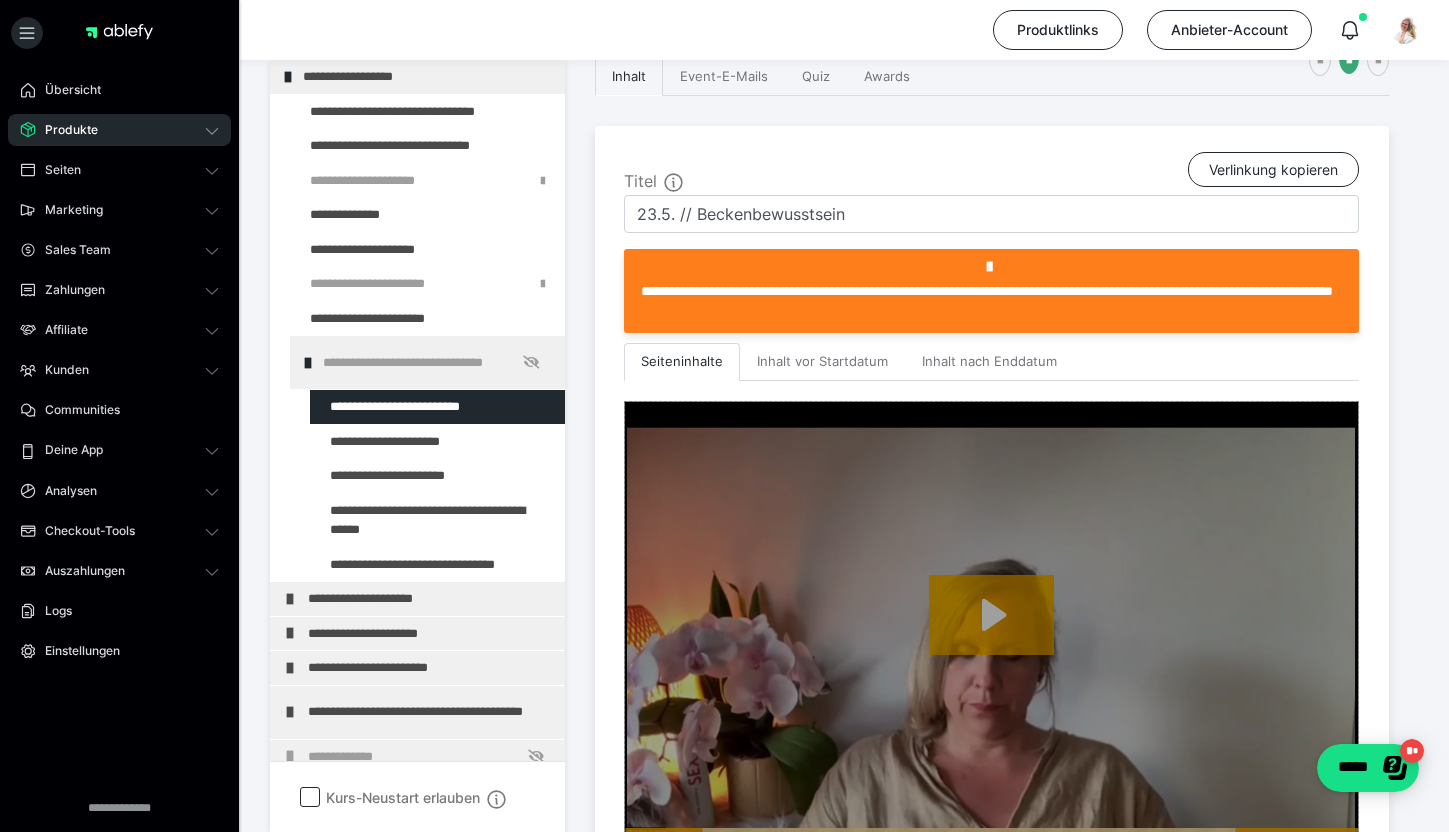 scroll, scrollTop: 409, scrollLeft: 0, axis: vertical 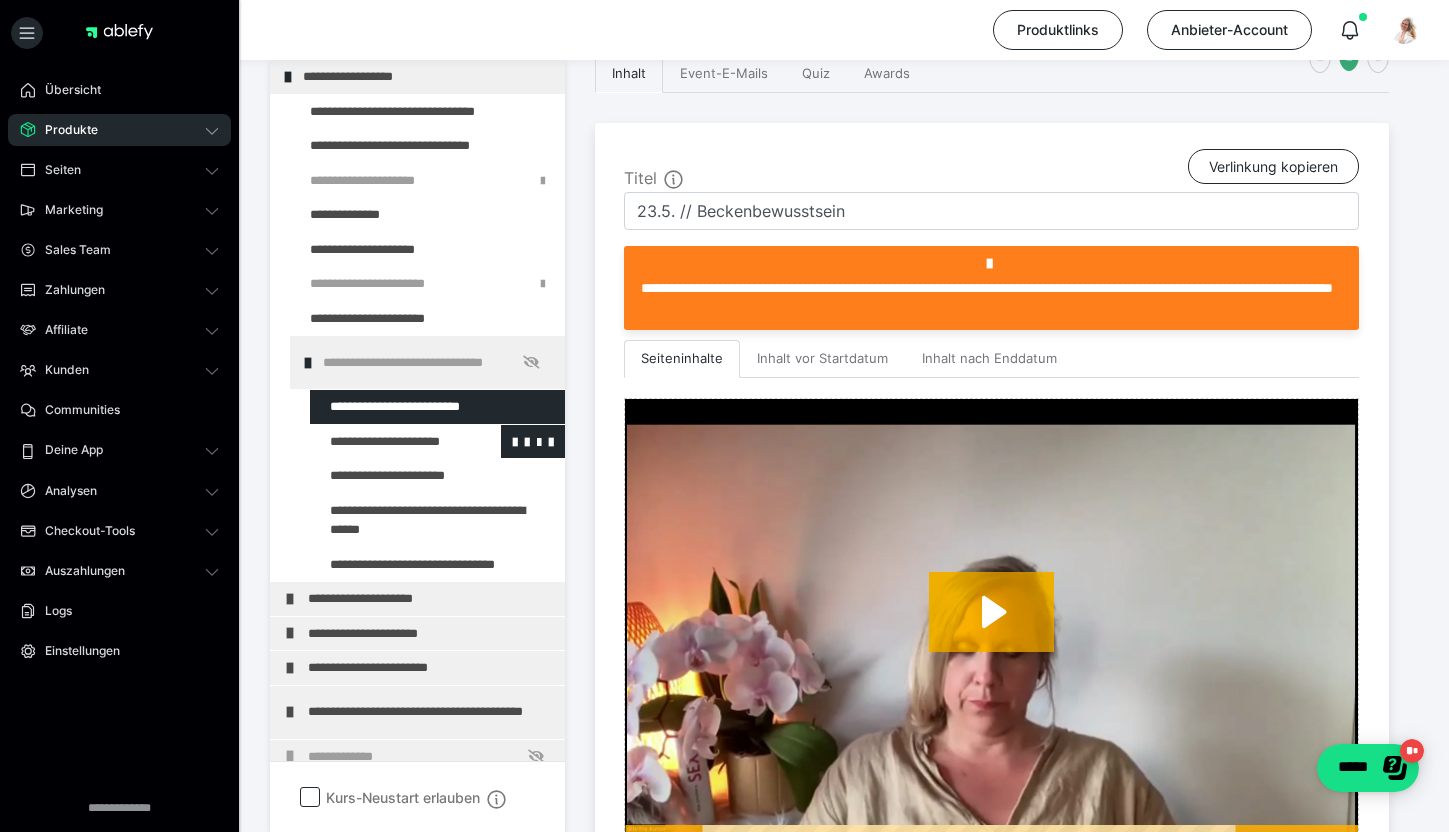 click at bounding box center [385, 442] 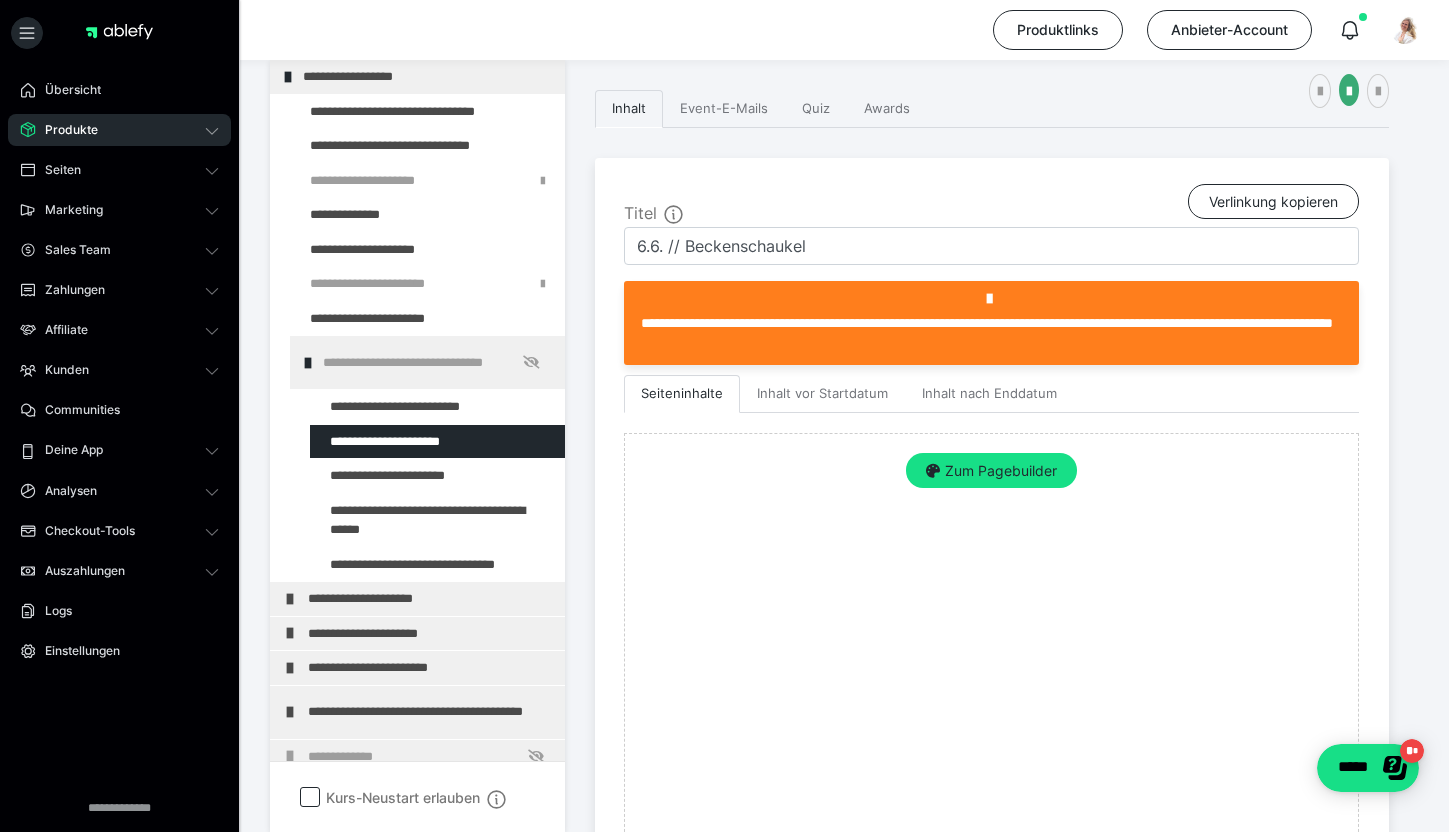 scroll, scrollTop: 586, scrollLeft: 0, axis: vertical 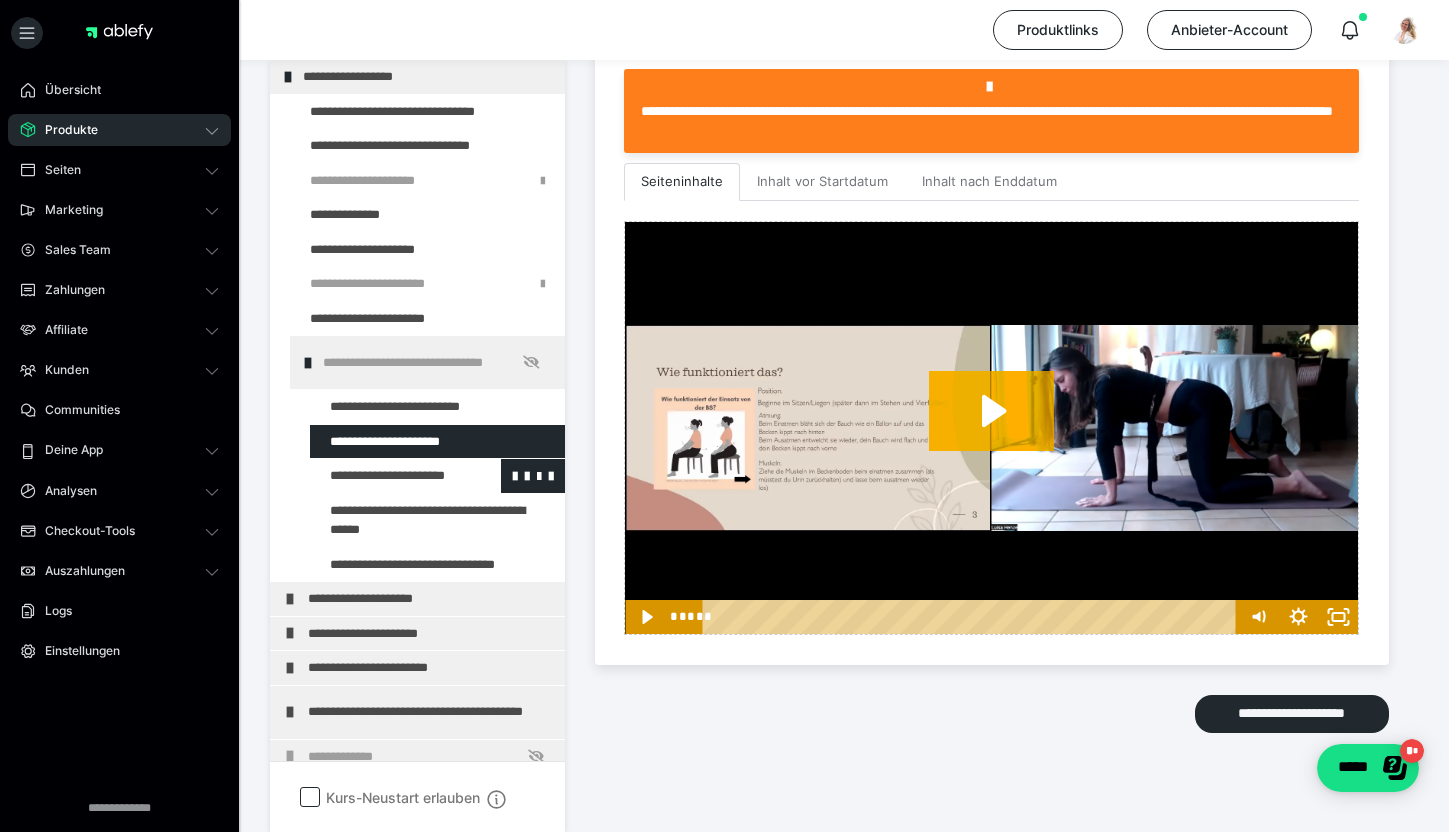 click at bounding box center [385, 476] 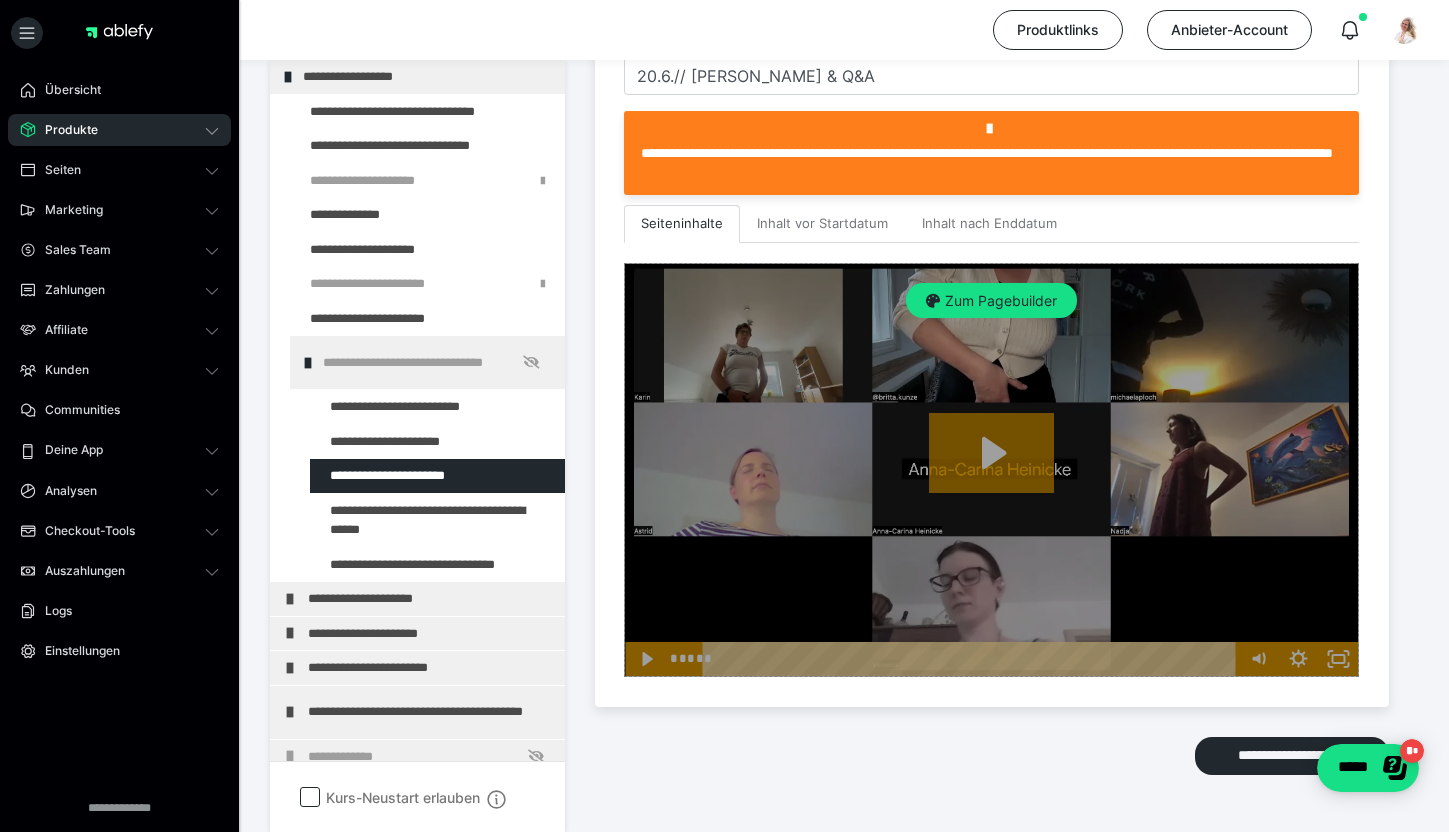 scroll, scrollTop: 586, scrollLeft: 0, axis: vertical 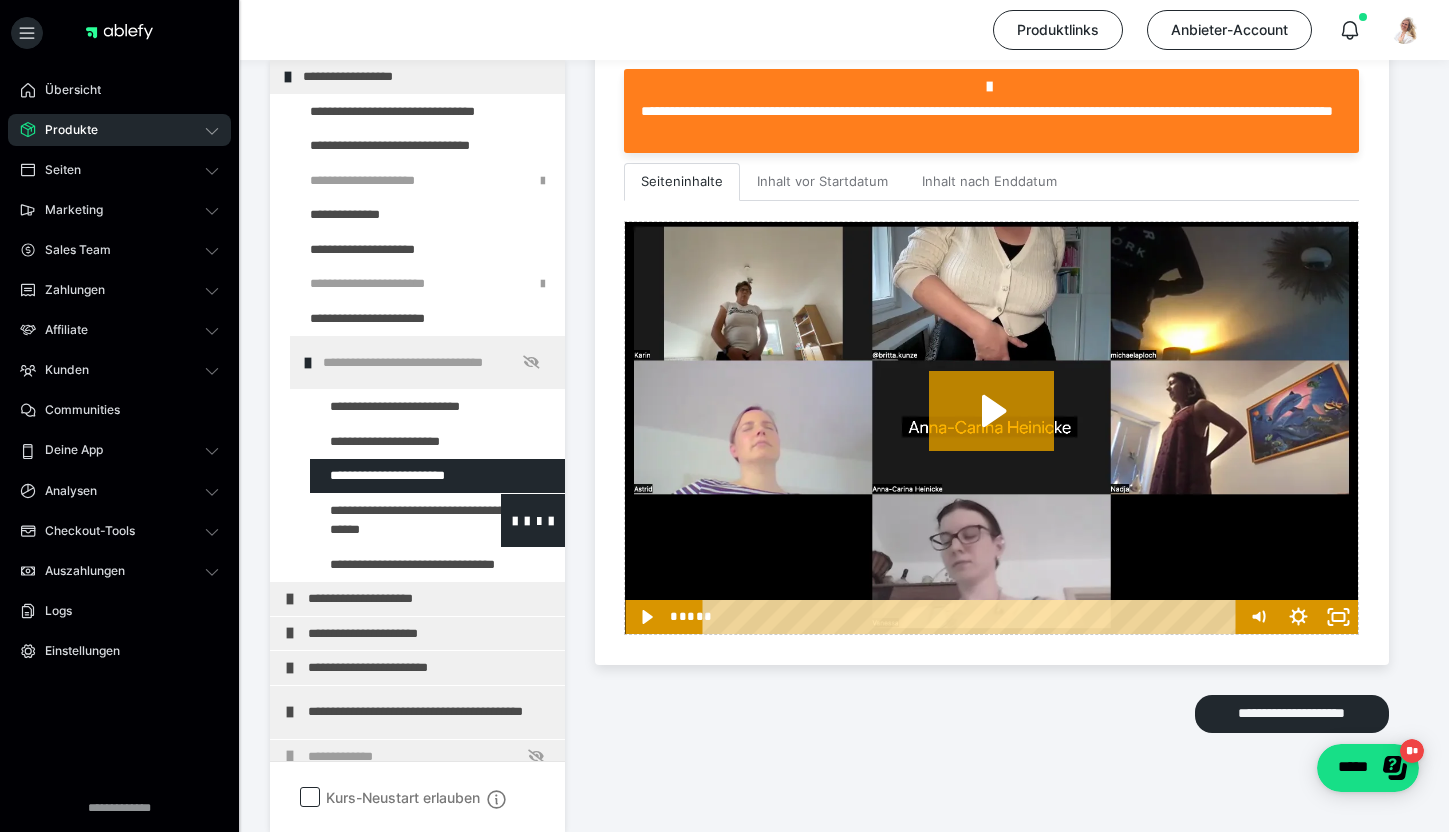 click at bounding box center [385, 520] 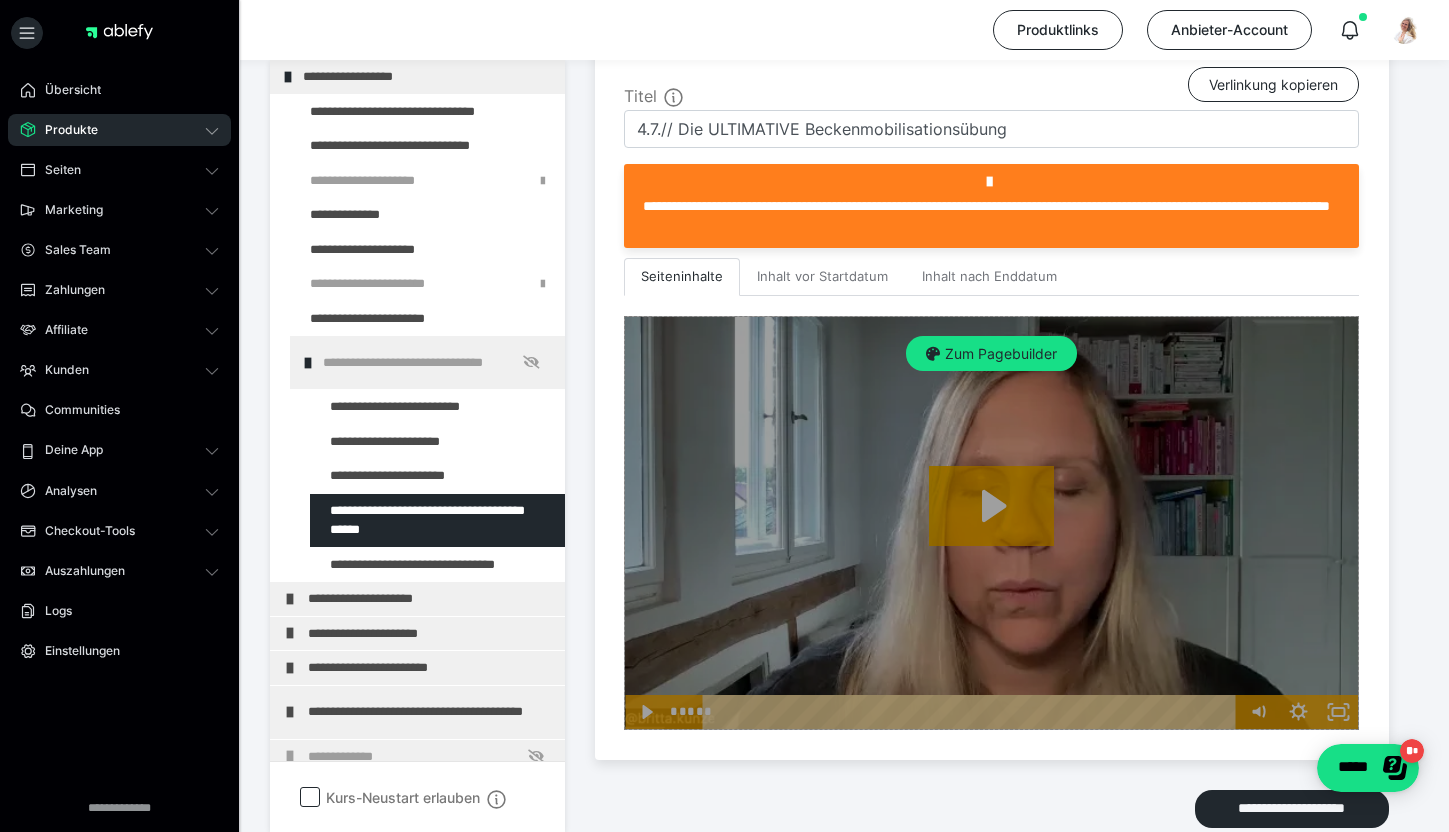 scroll, scrollTop: 586, scrollLeft: 0, axis: vertical 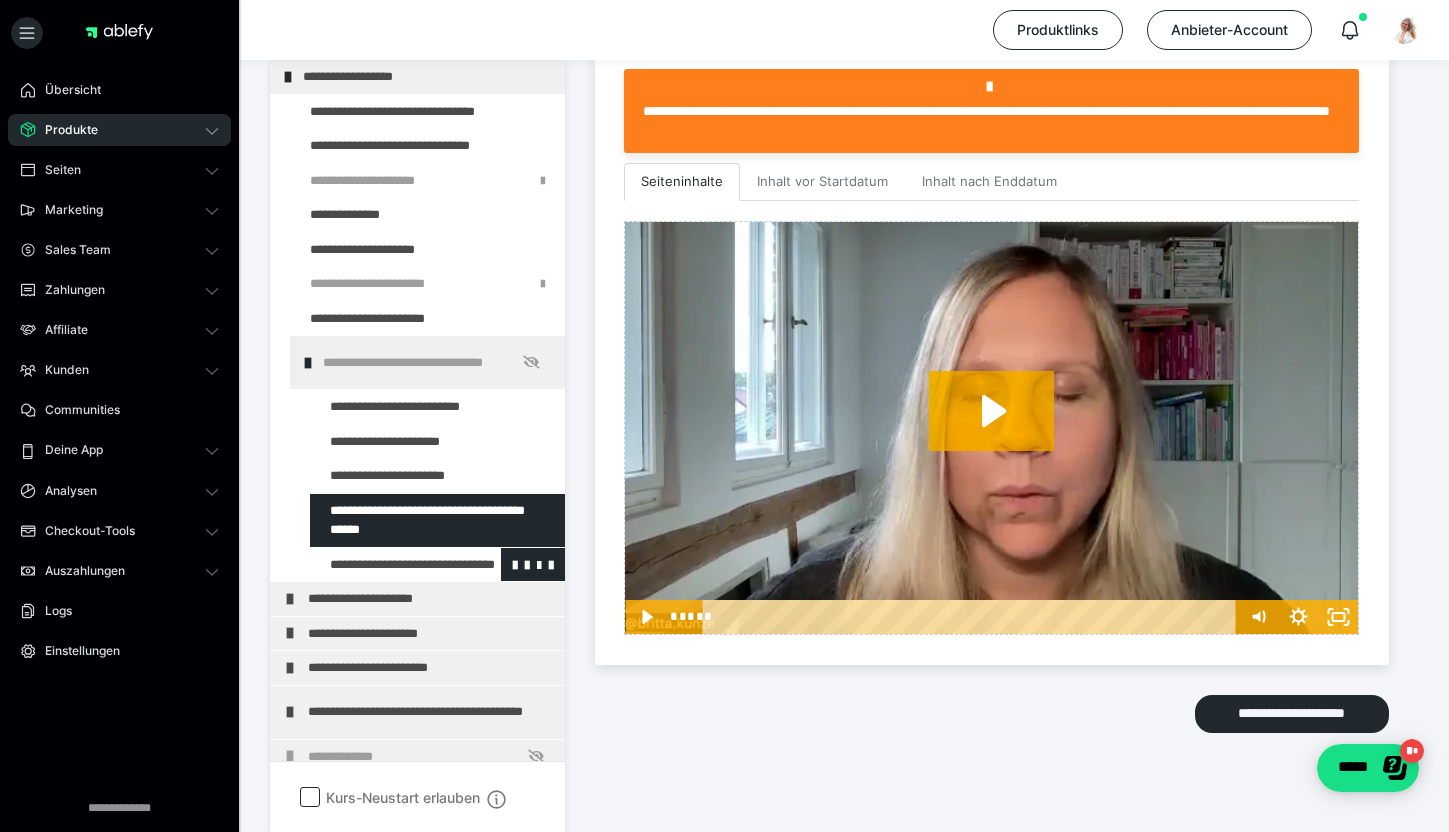 click at bounding box center [385, 565] 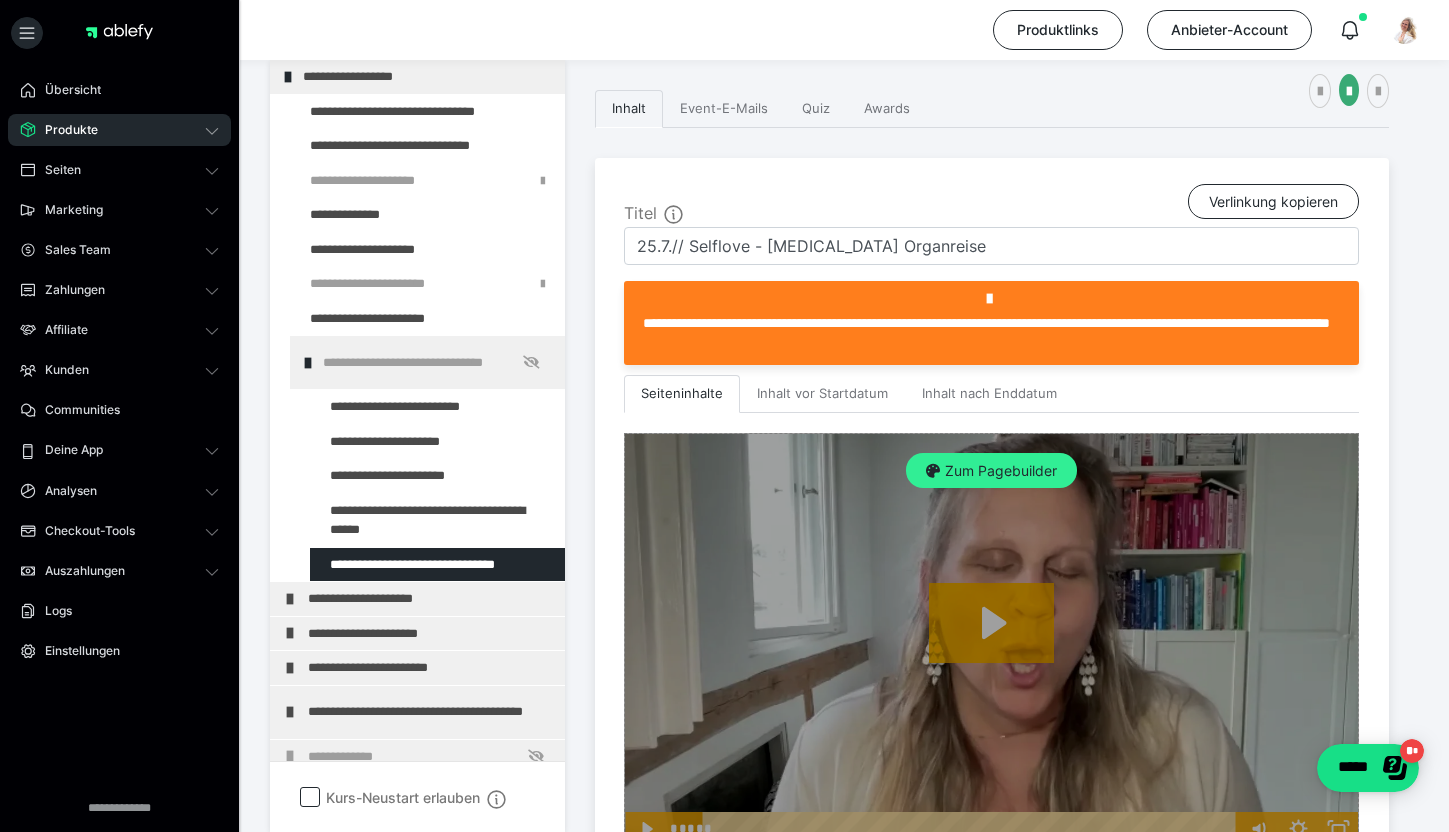 click on "Zum Pagebuilder" at bounding box center [991, 471] 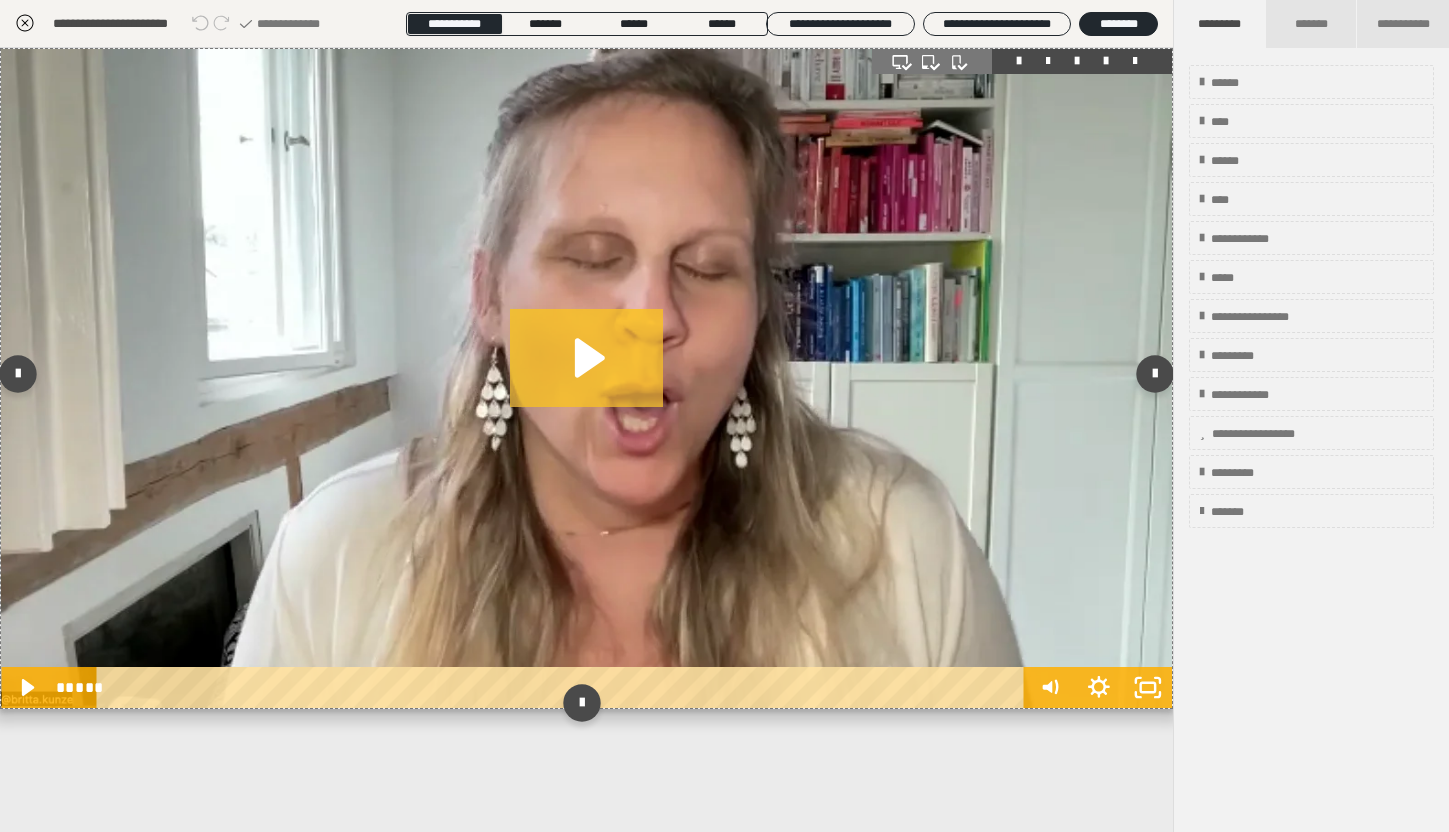 click 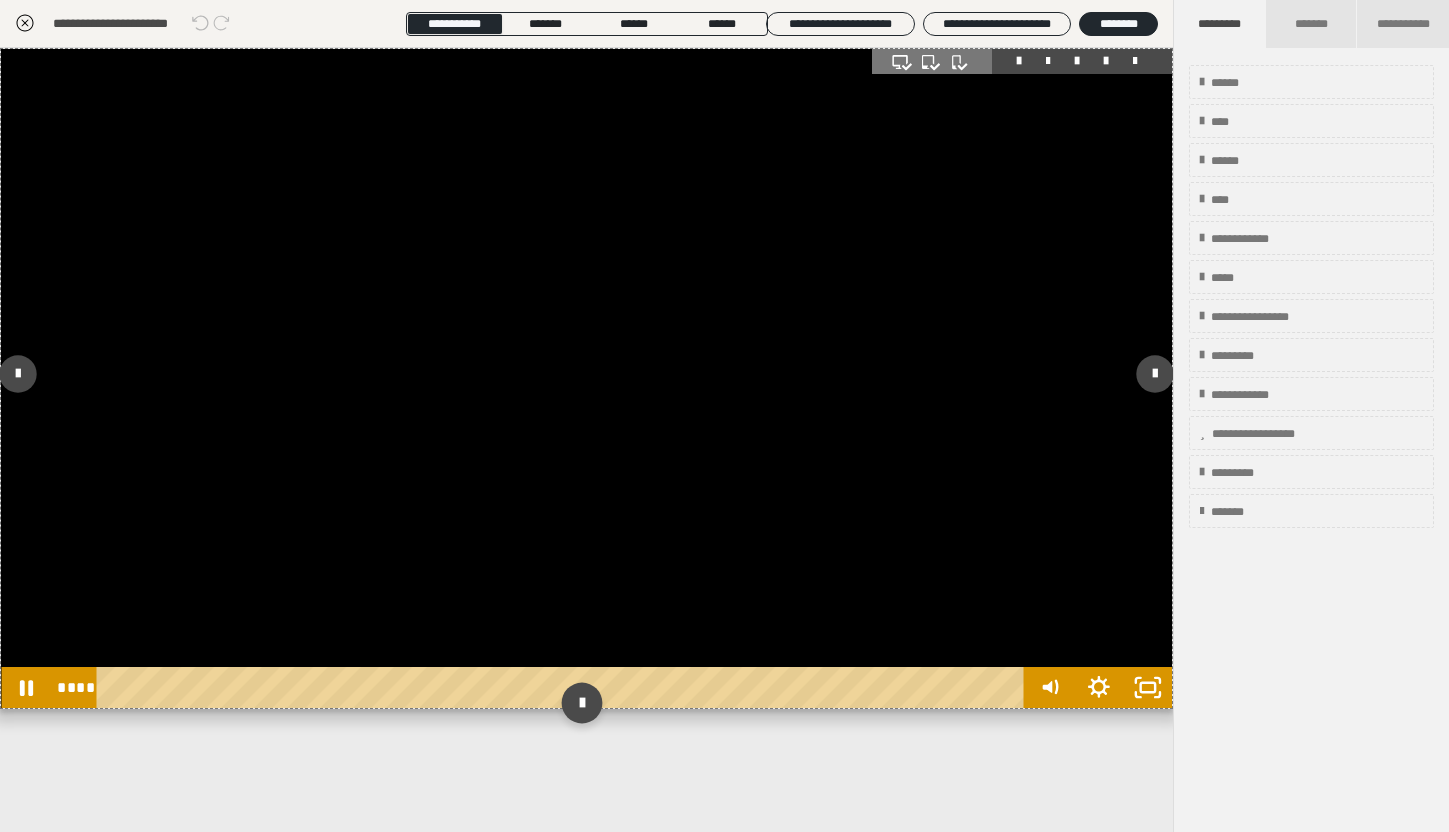 click at bounding box center [564, 687] 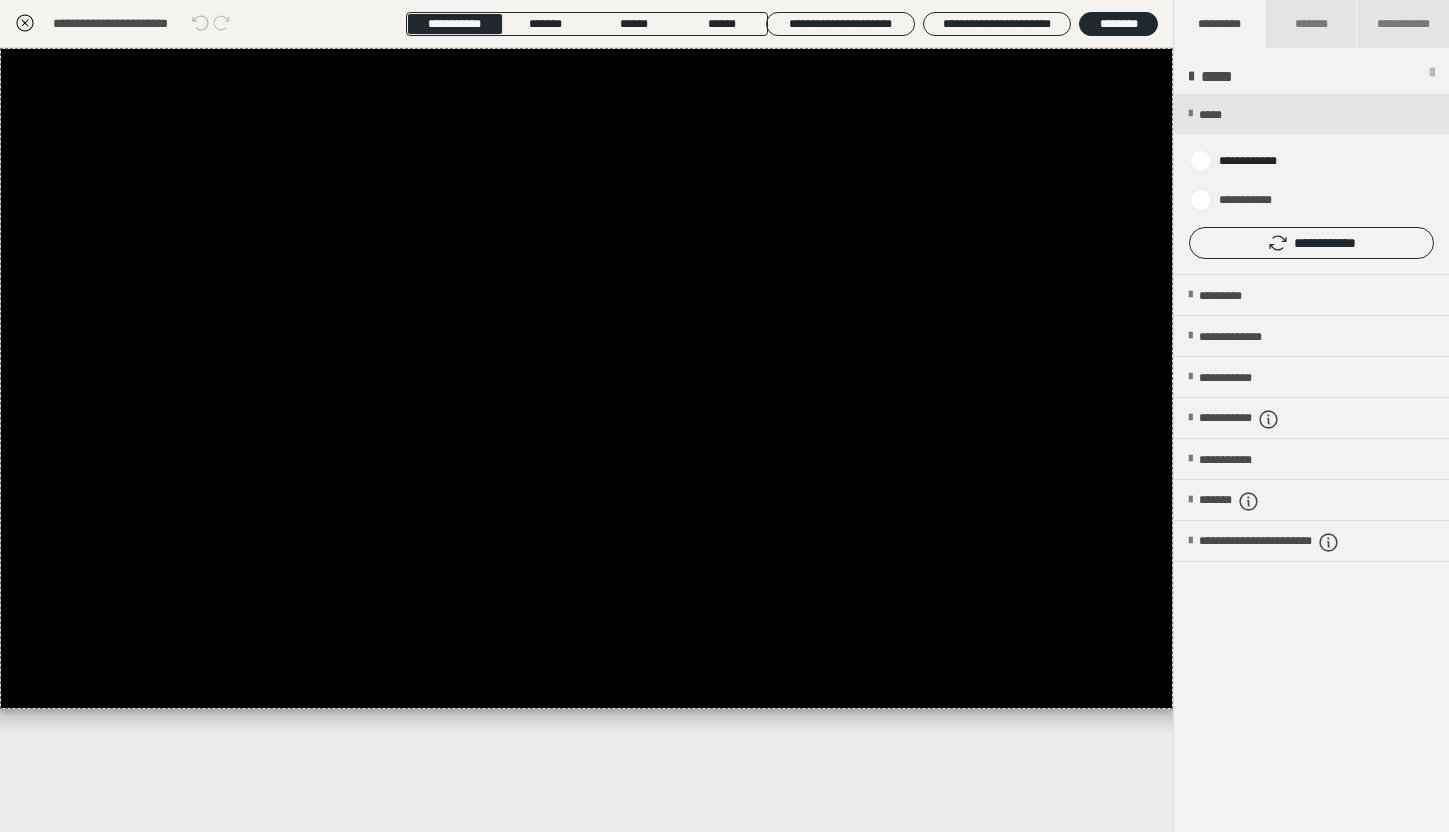 click 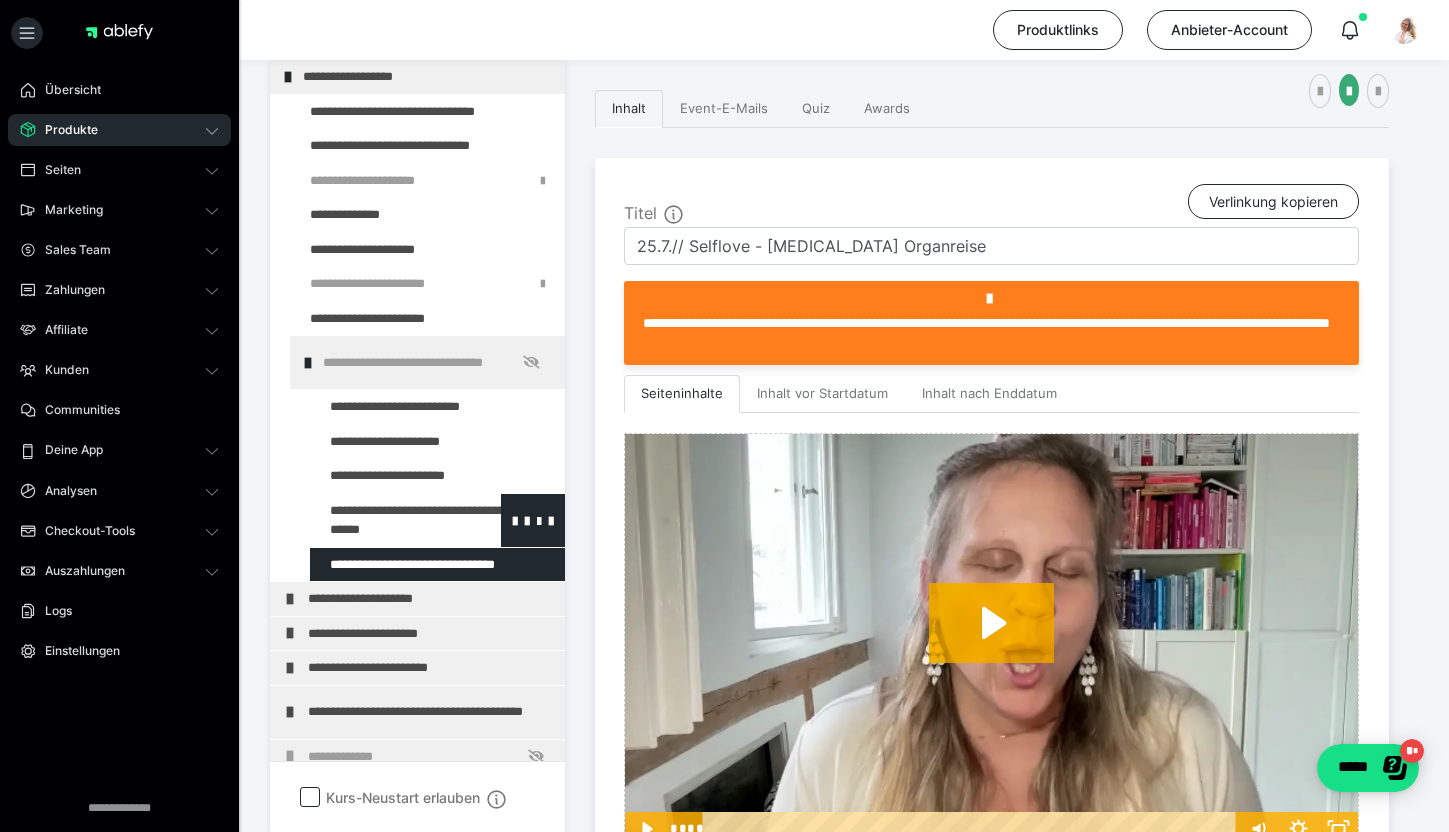 click at bounding box center (385, 520) 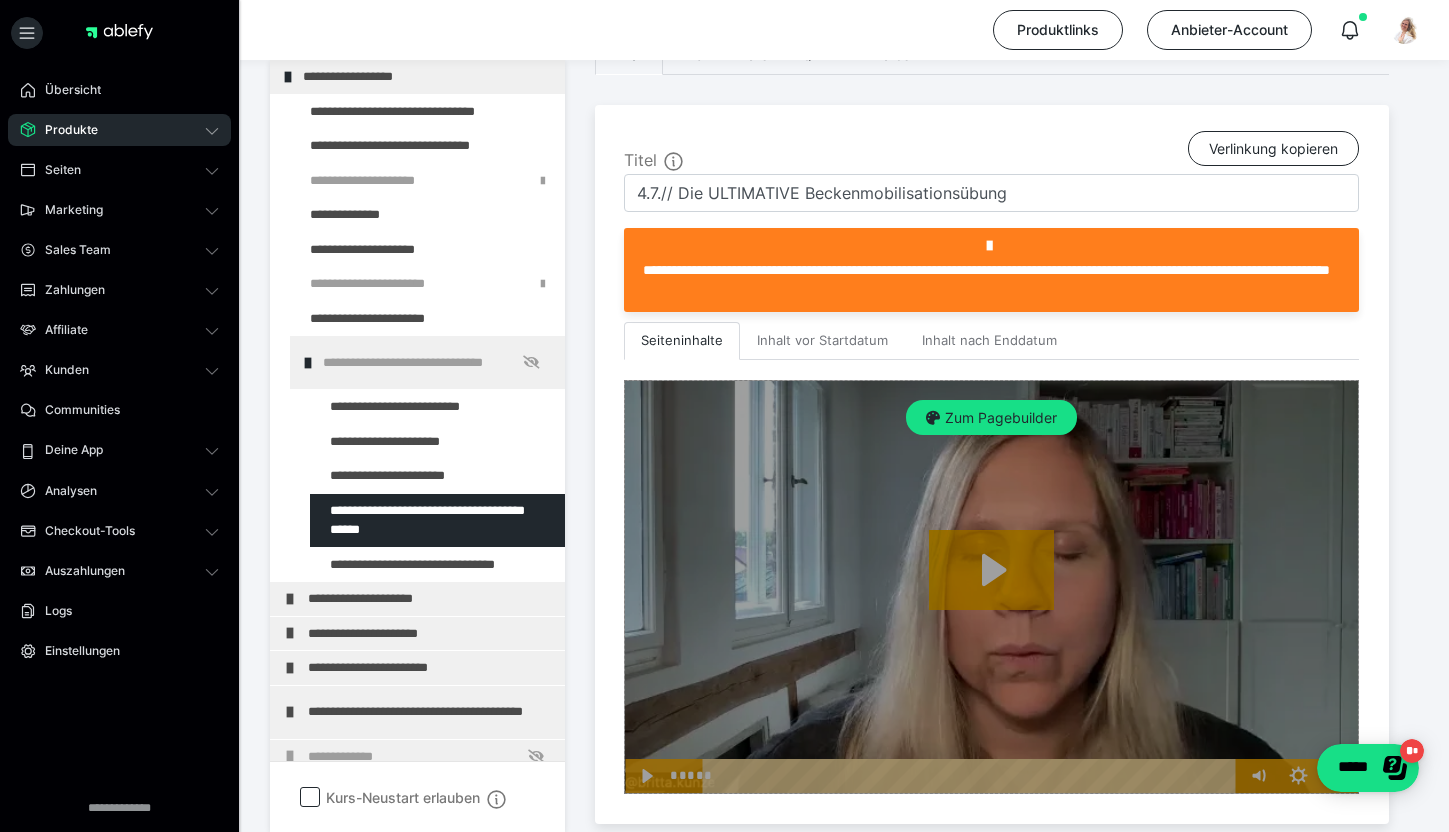 scroll, scrollTop: 432, scrollLeft: 0, axis: vertical 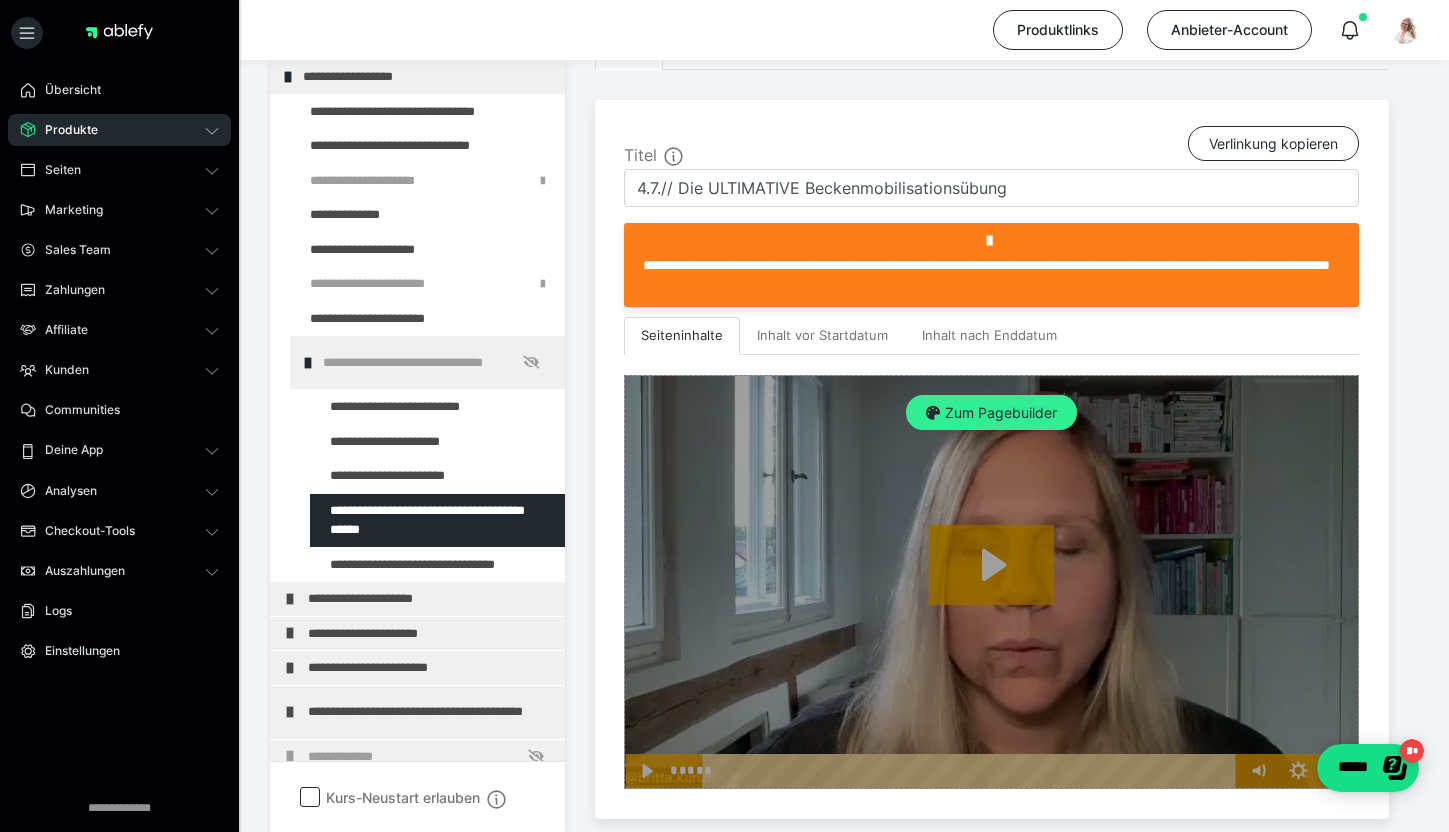 click on "Zum Pagebuilder" at bounding box center (991, 413) 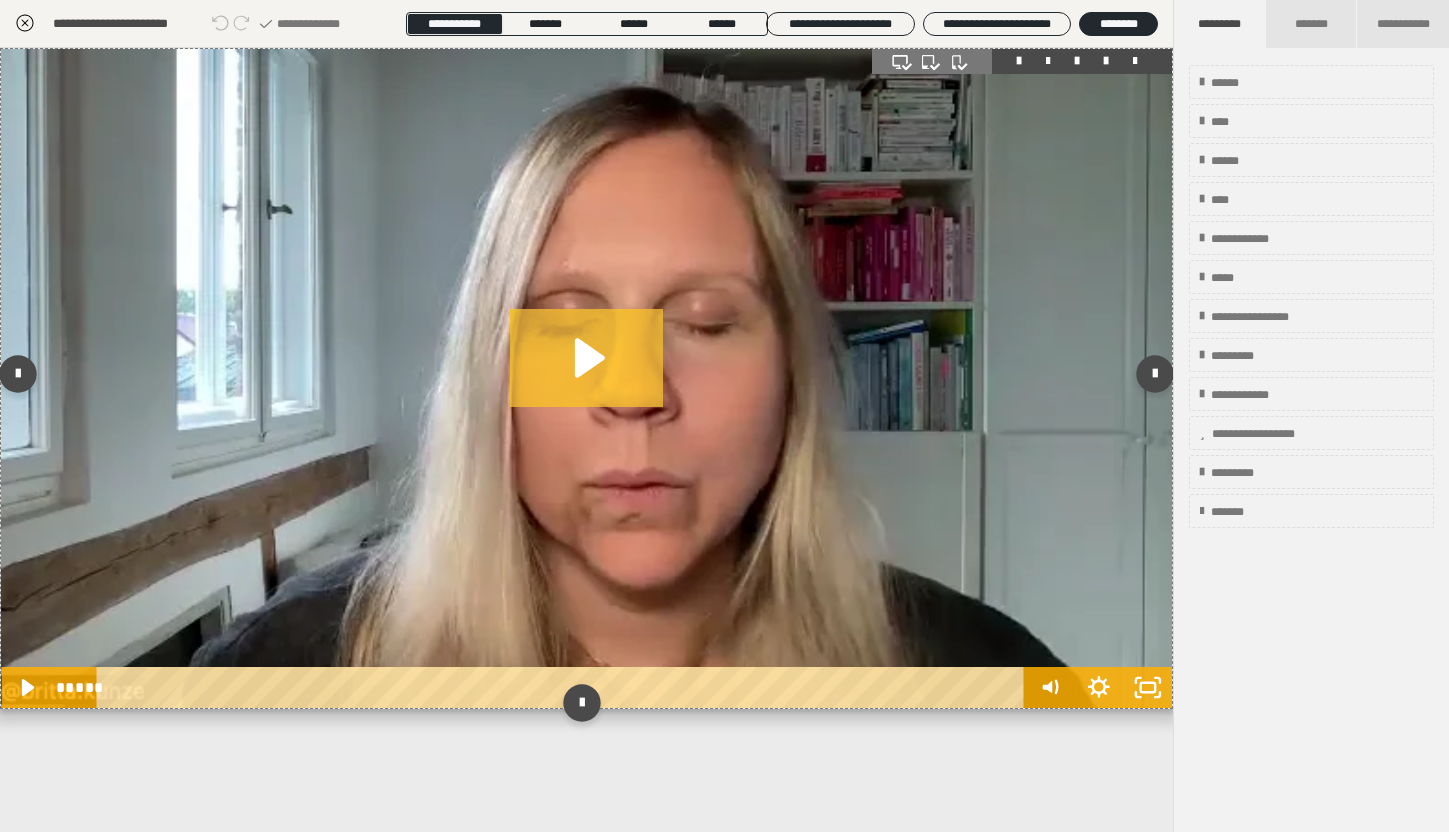 click 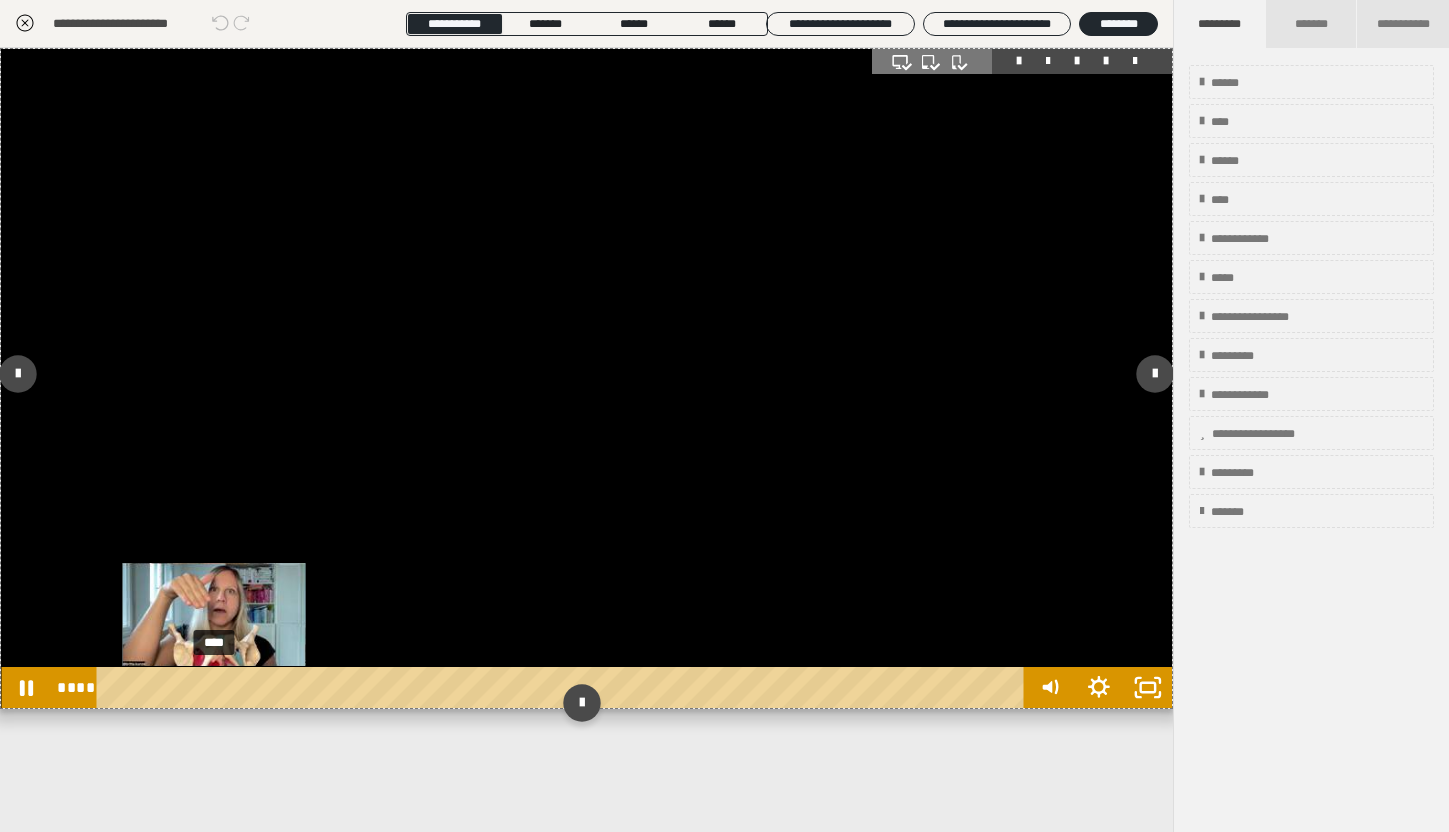 click on "****" at bounding box center (564, 687) 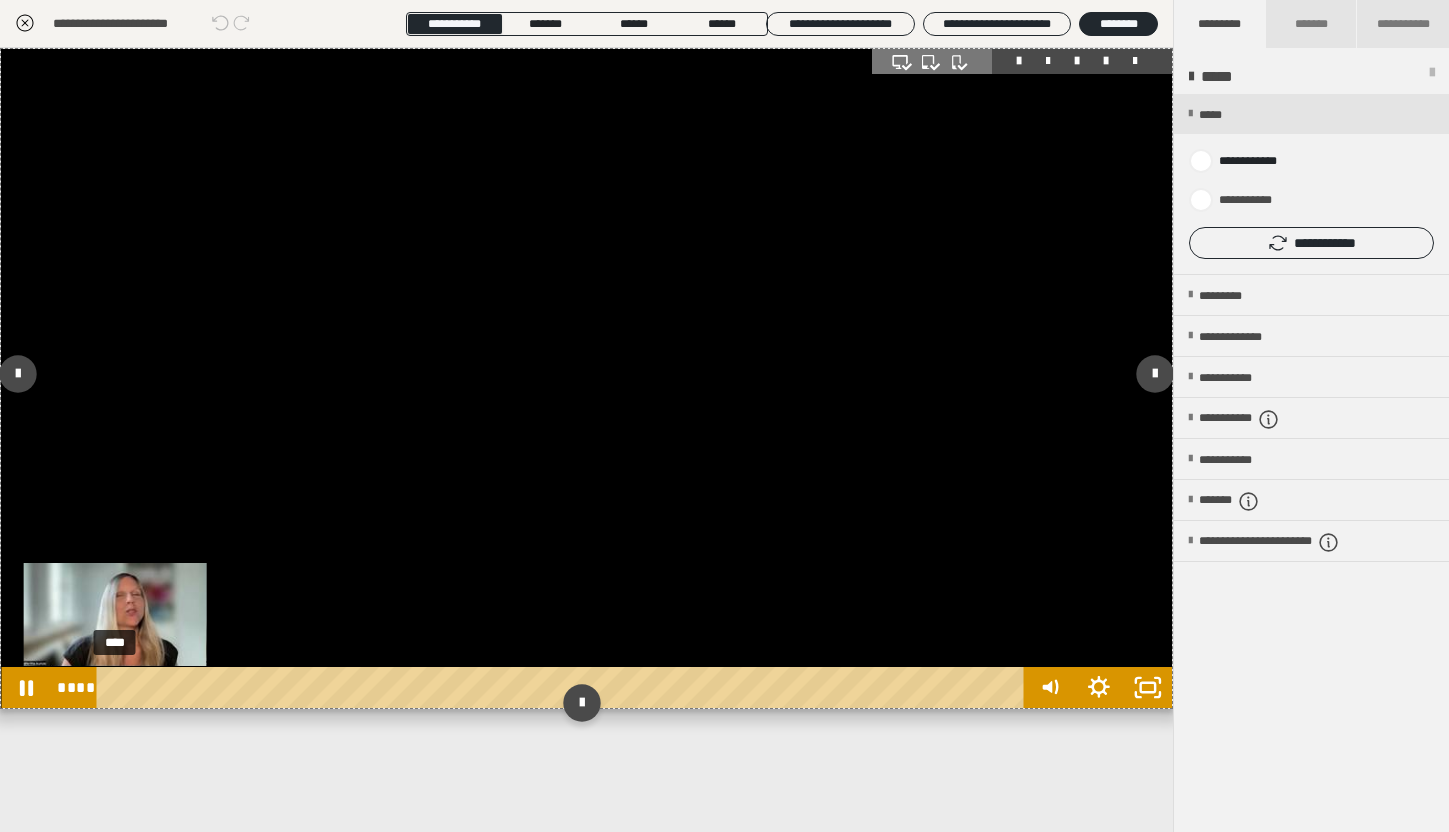 click on "****" at bounding box center (564, 687) 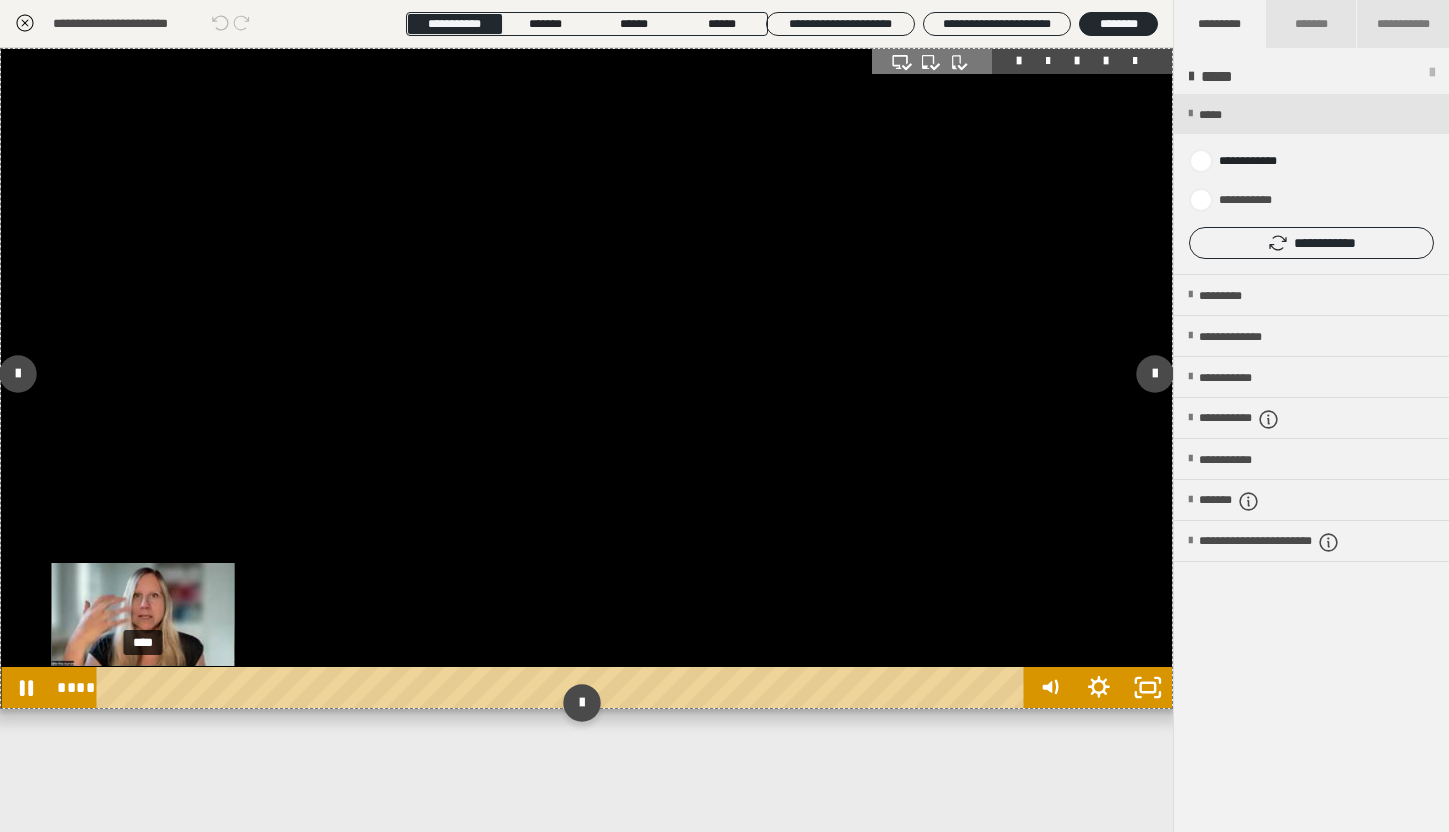 click on "****" at bounding box center [564, 687] 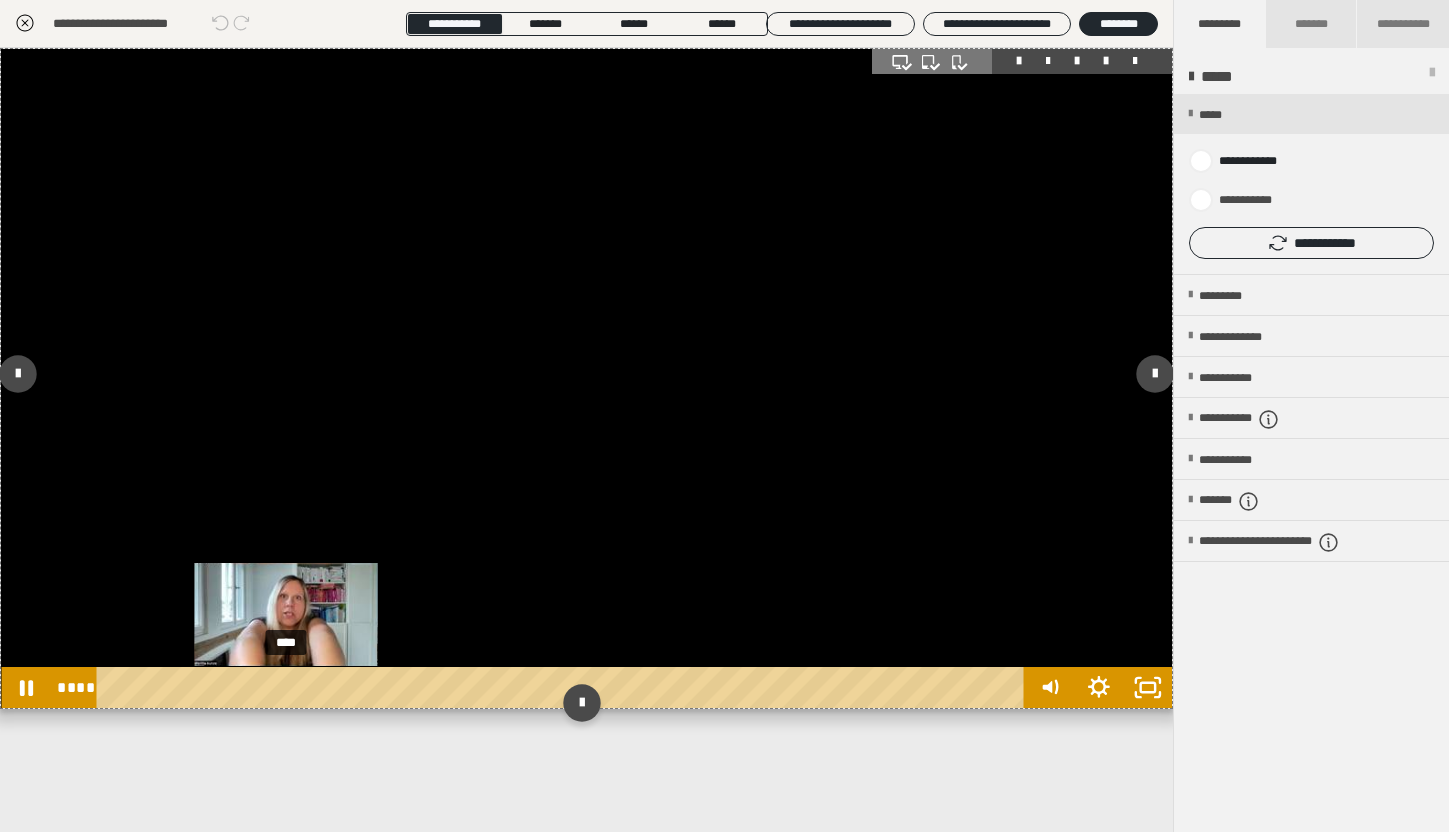 click on "****" at bounding box center [564, 687] 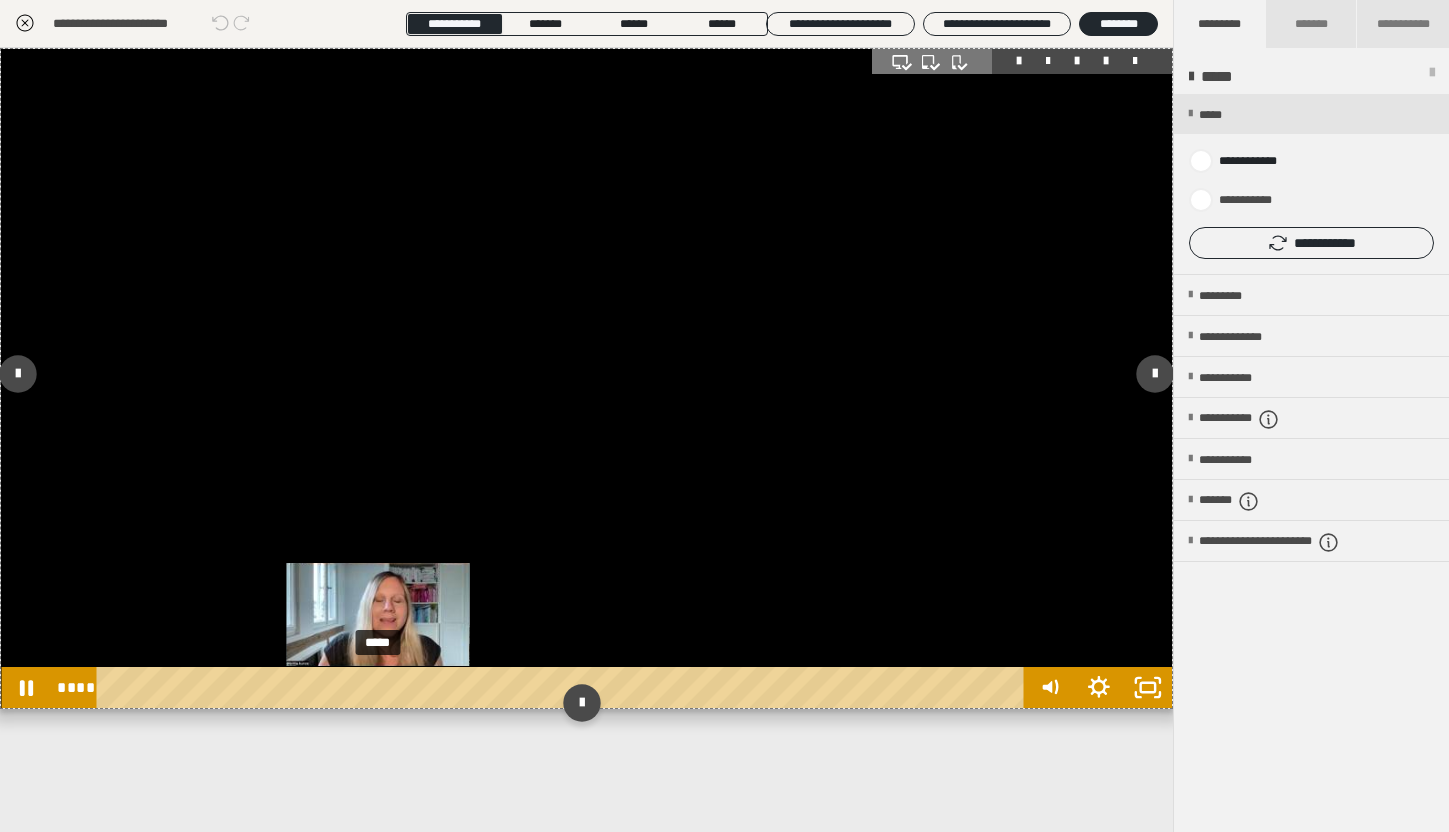 click on "*****" at bounding box center (564, 687) 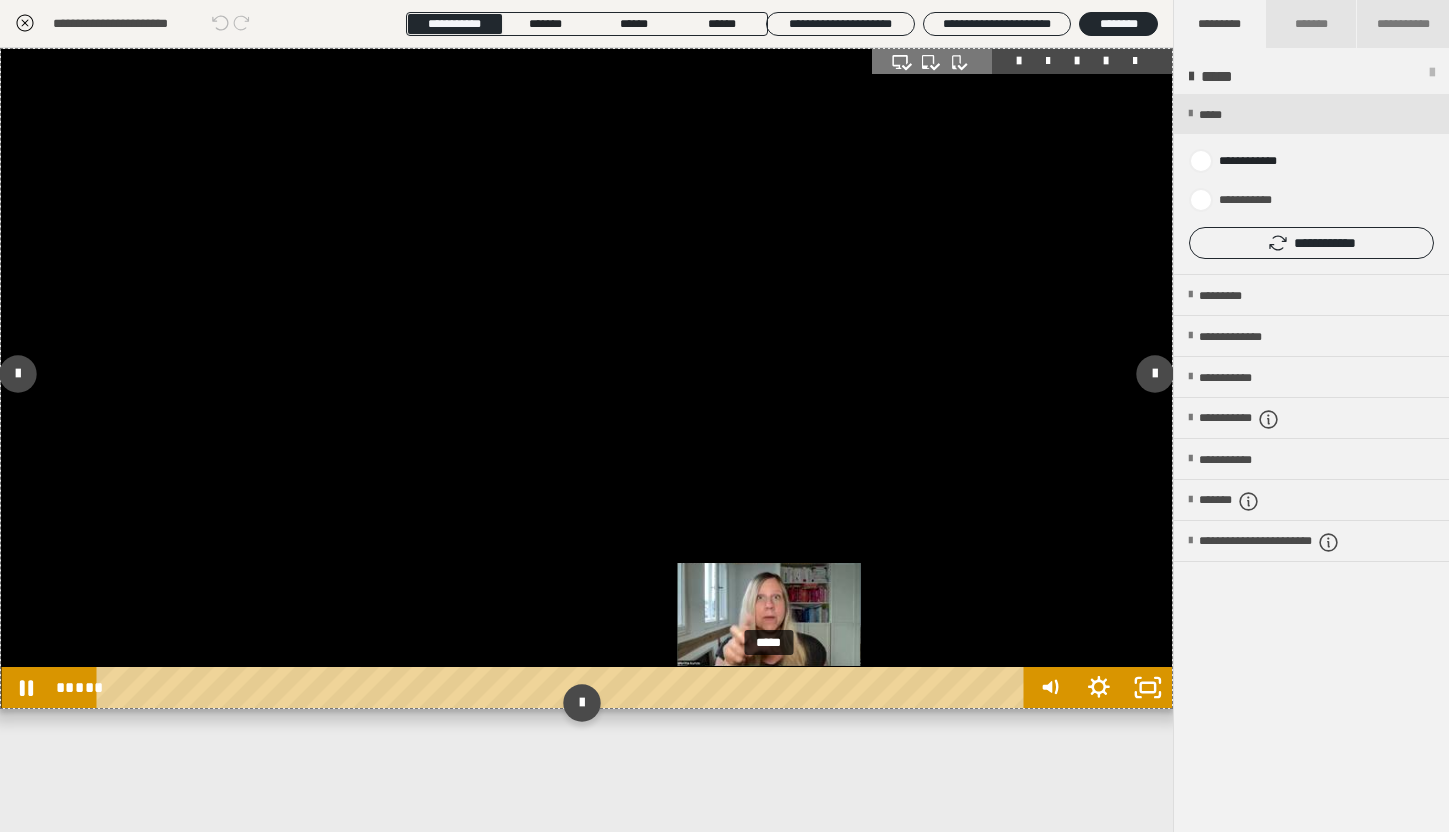 click on "*****" at bounding box center (564, 687) 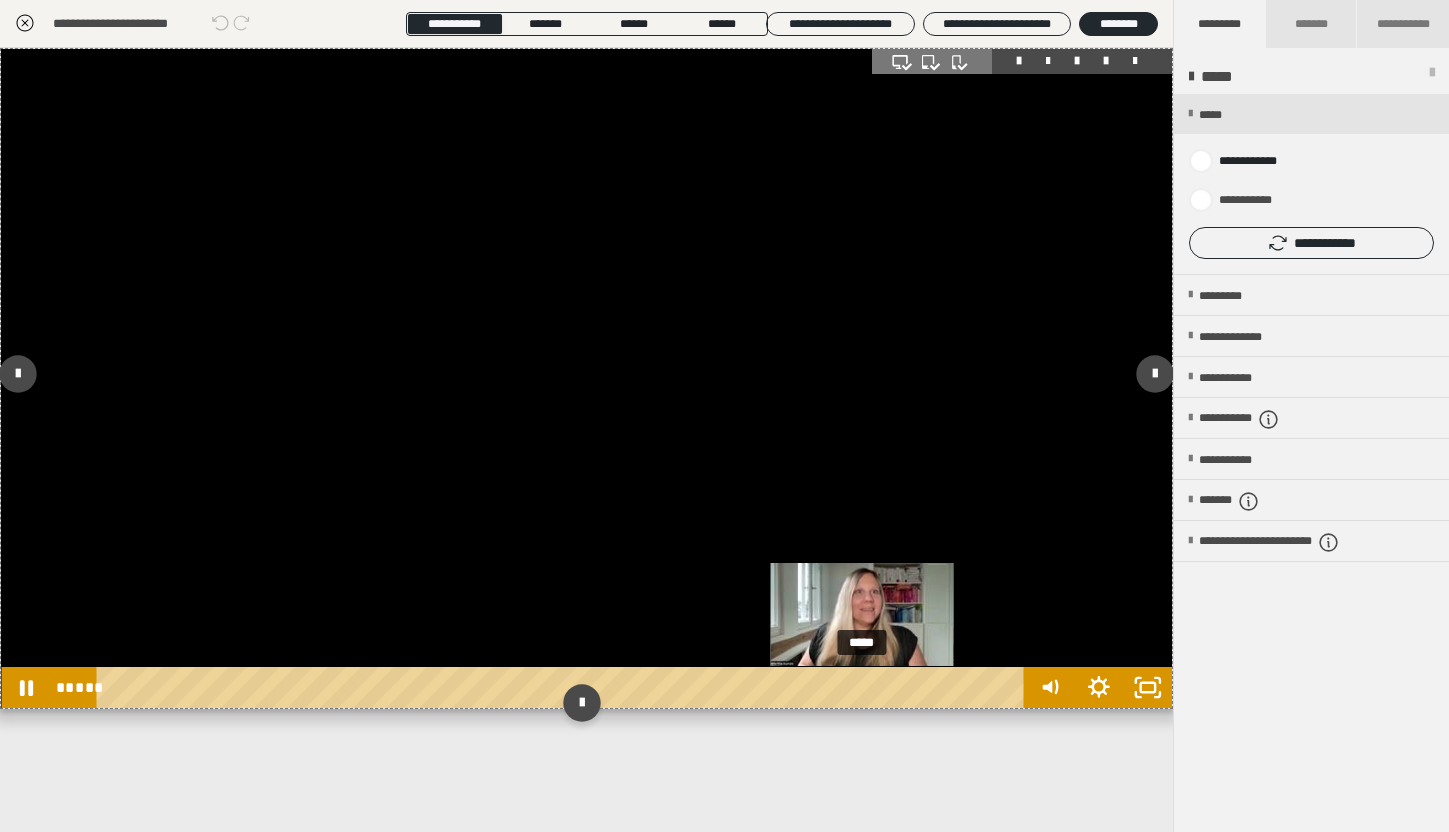click on "*****" at bounding box center [564, 687] 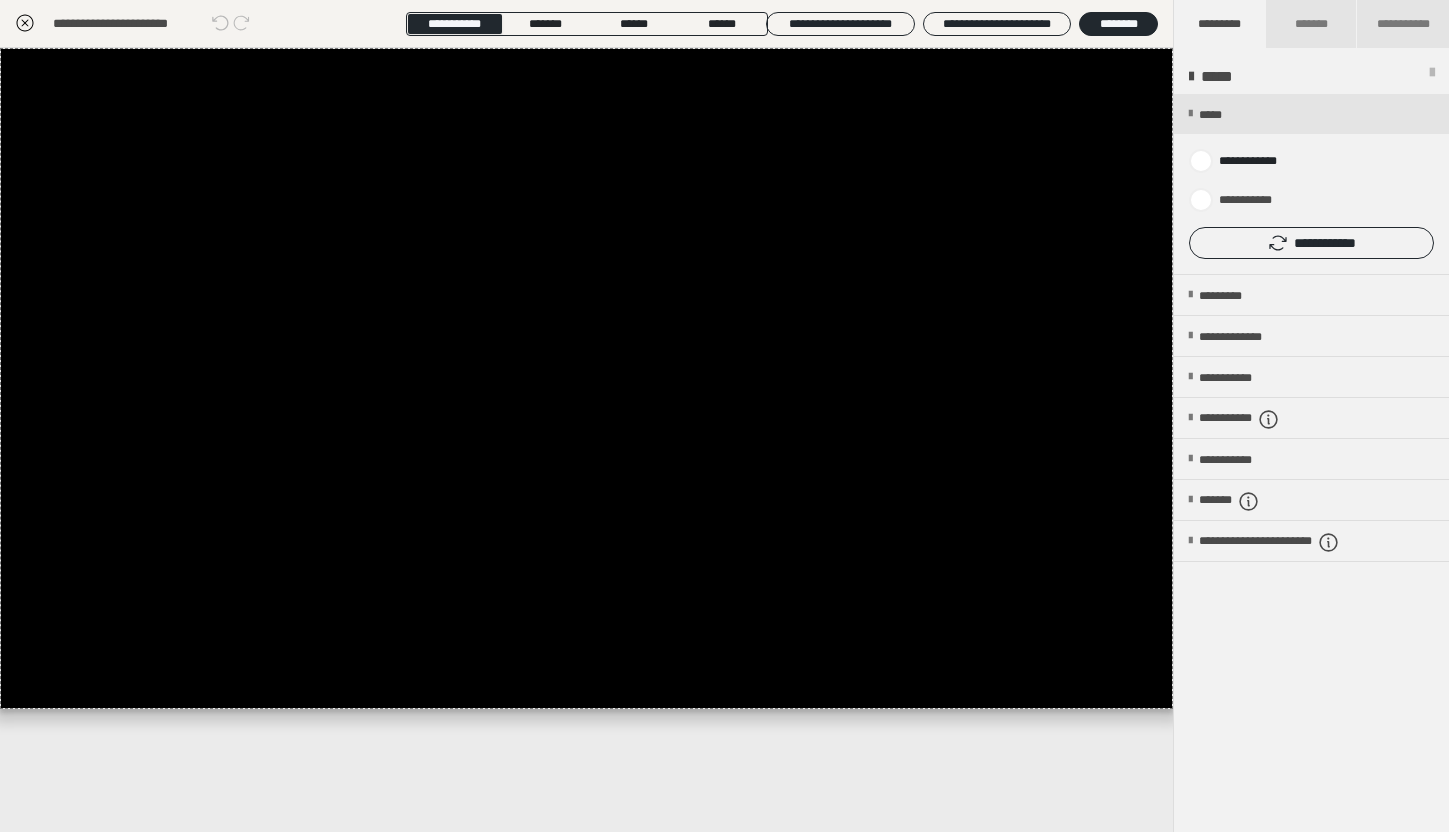 click 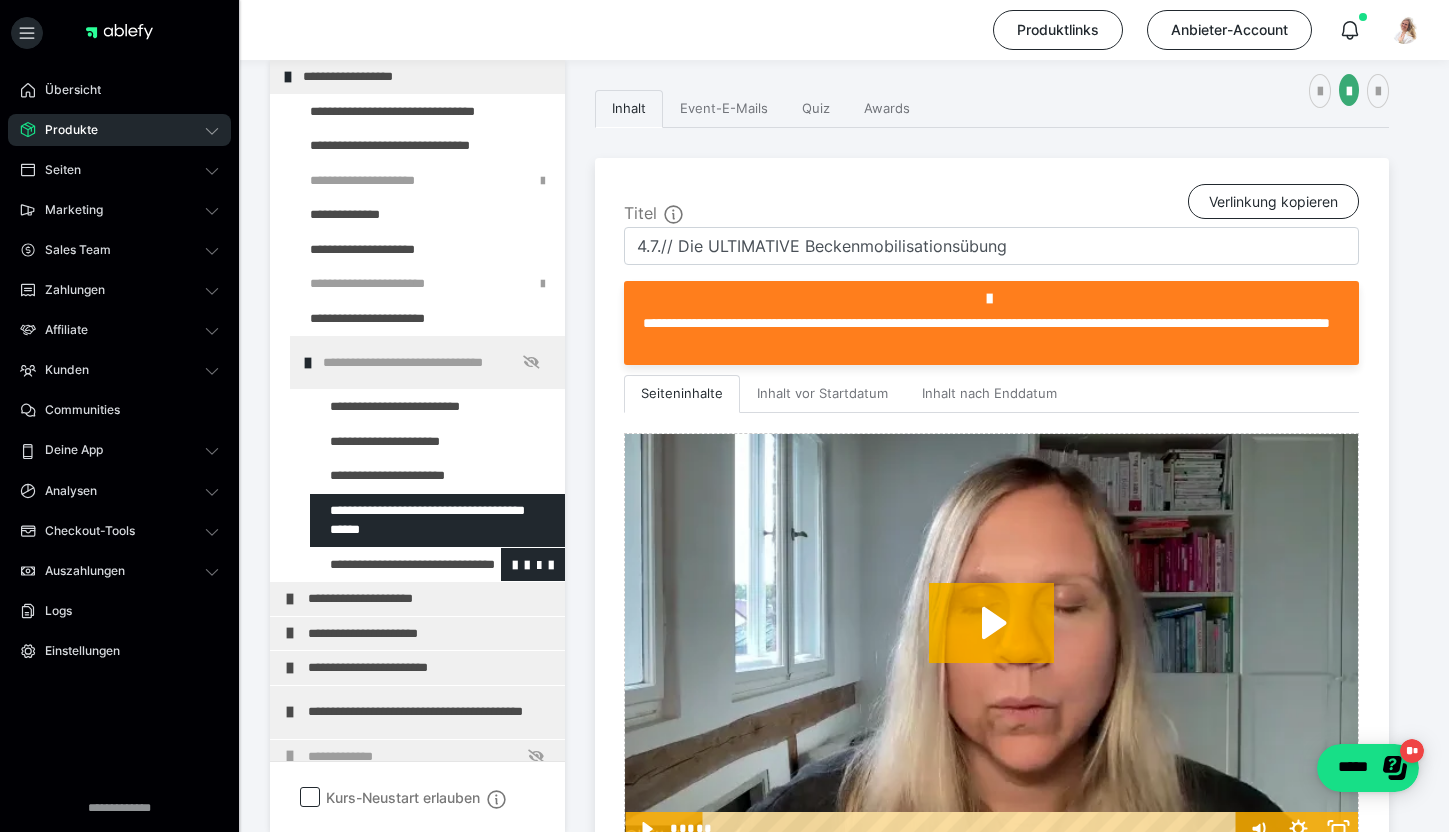 click at bounding box center [385, 565] 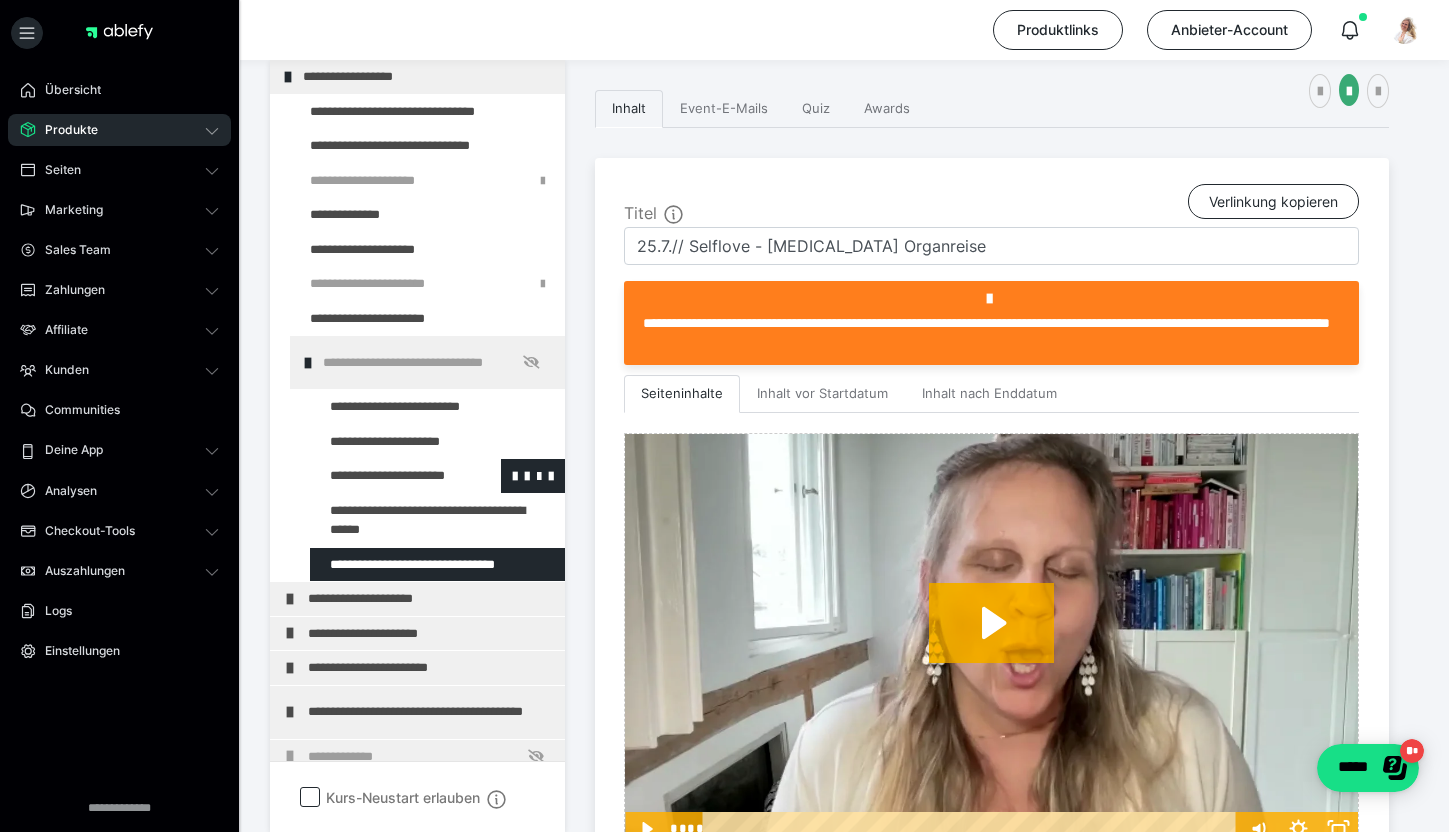 click at bounding box center [385, 476] 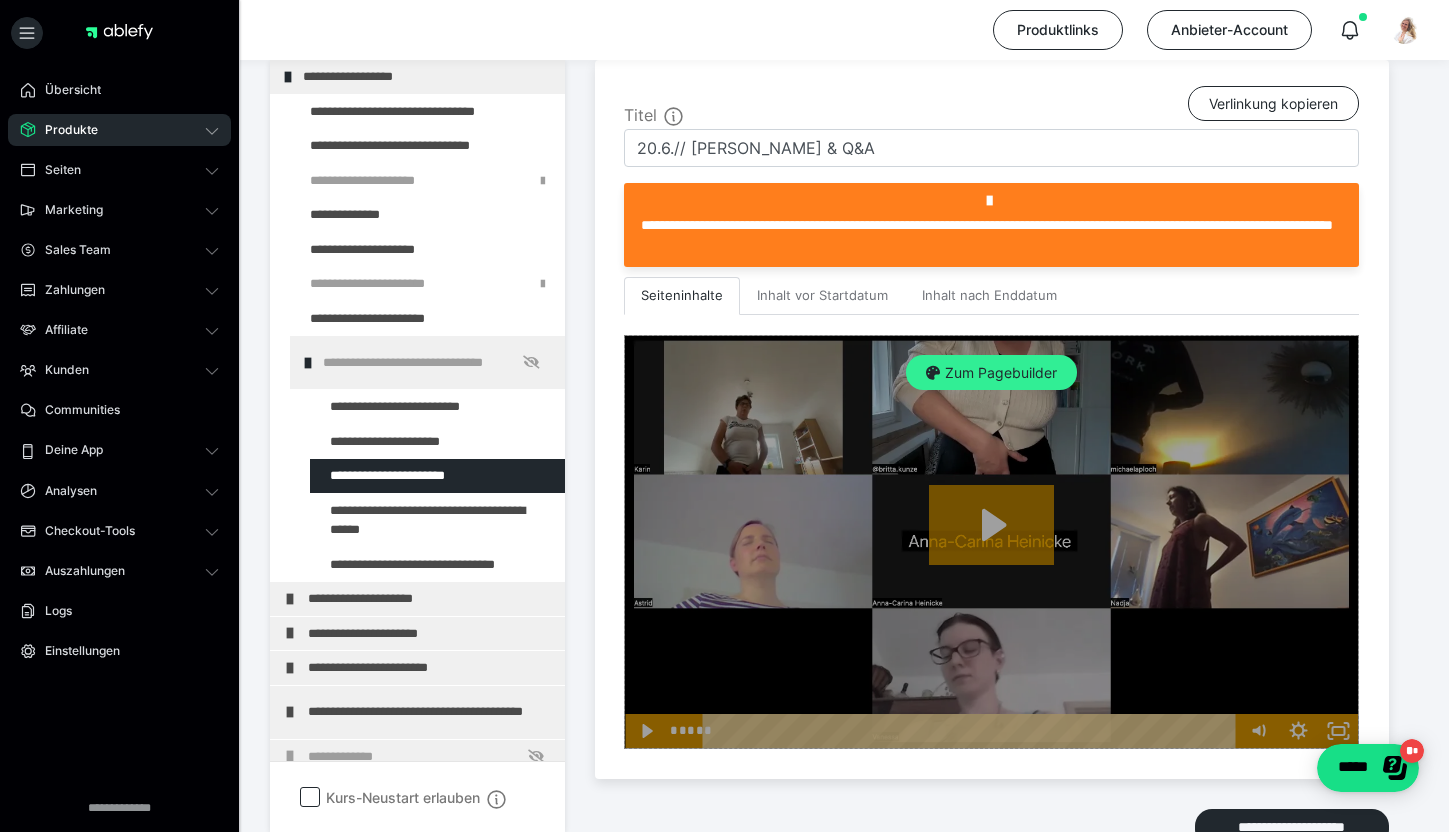 click on "Zum Pagebuilder" at bounding box center (991, 373) 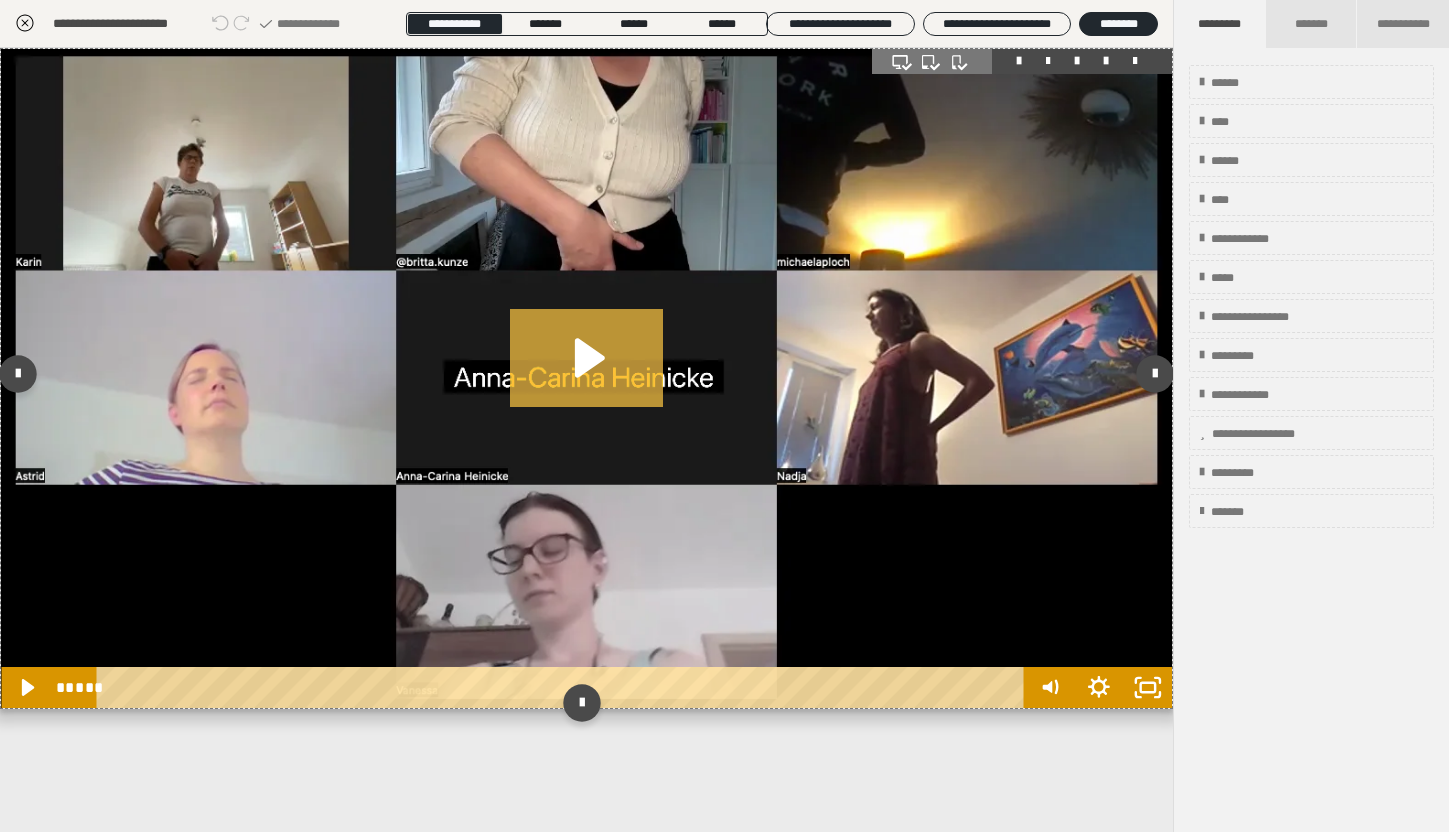 click 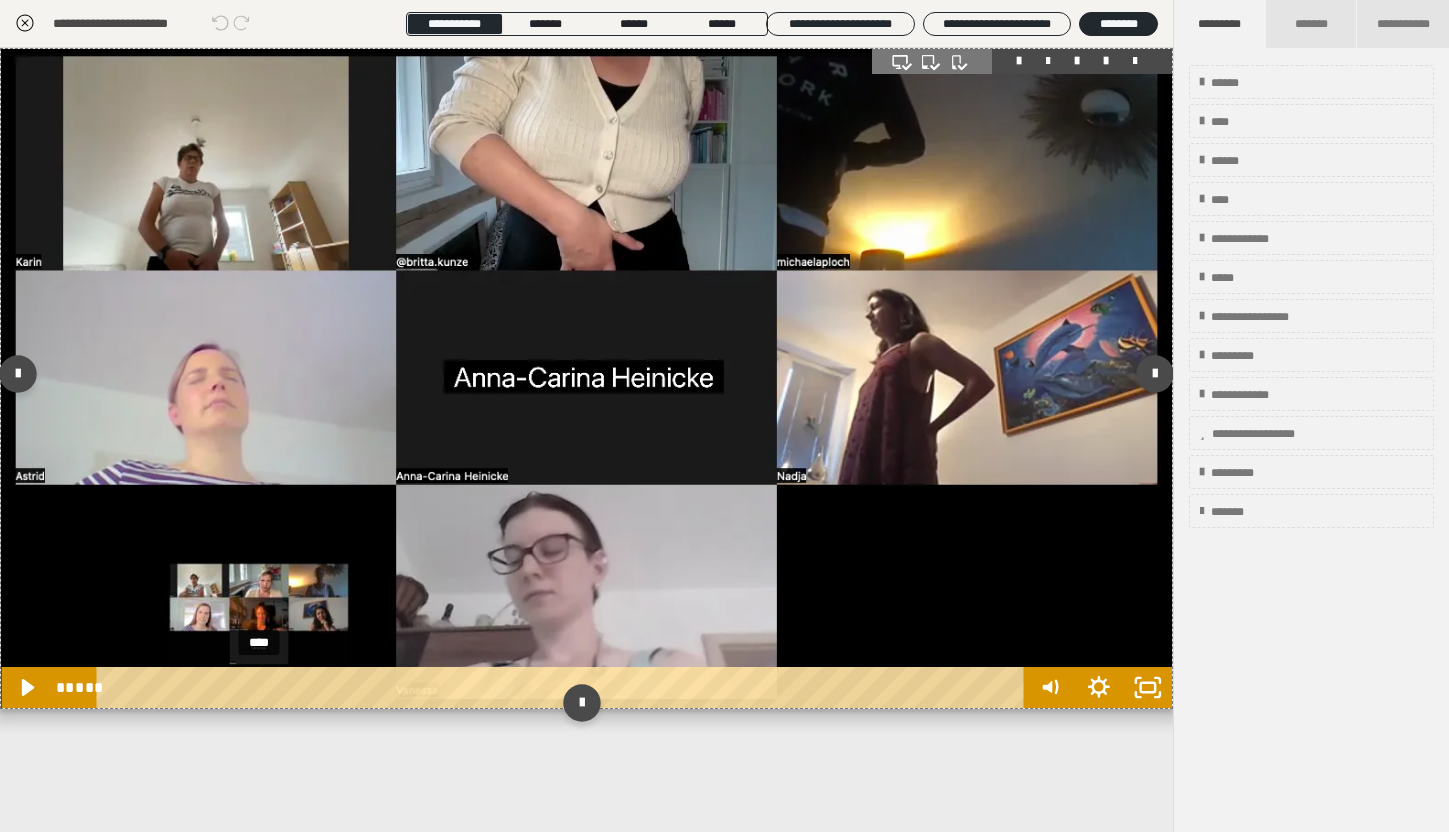 click on "****" at bounding box center (564, 687) 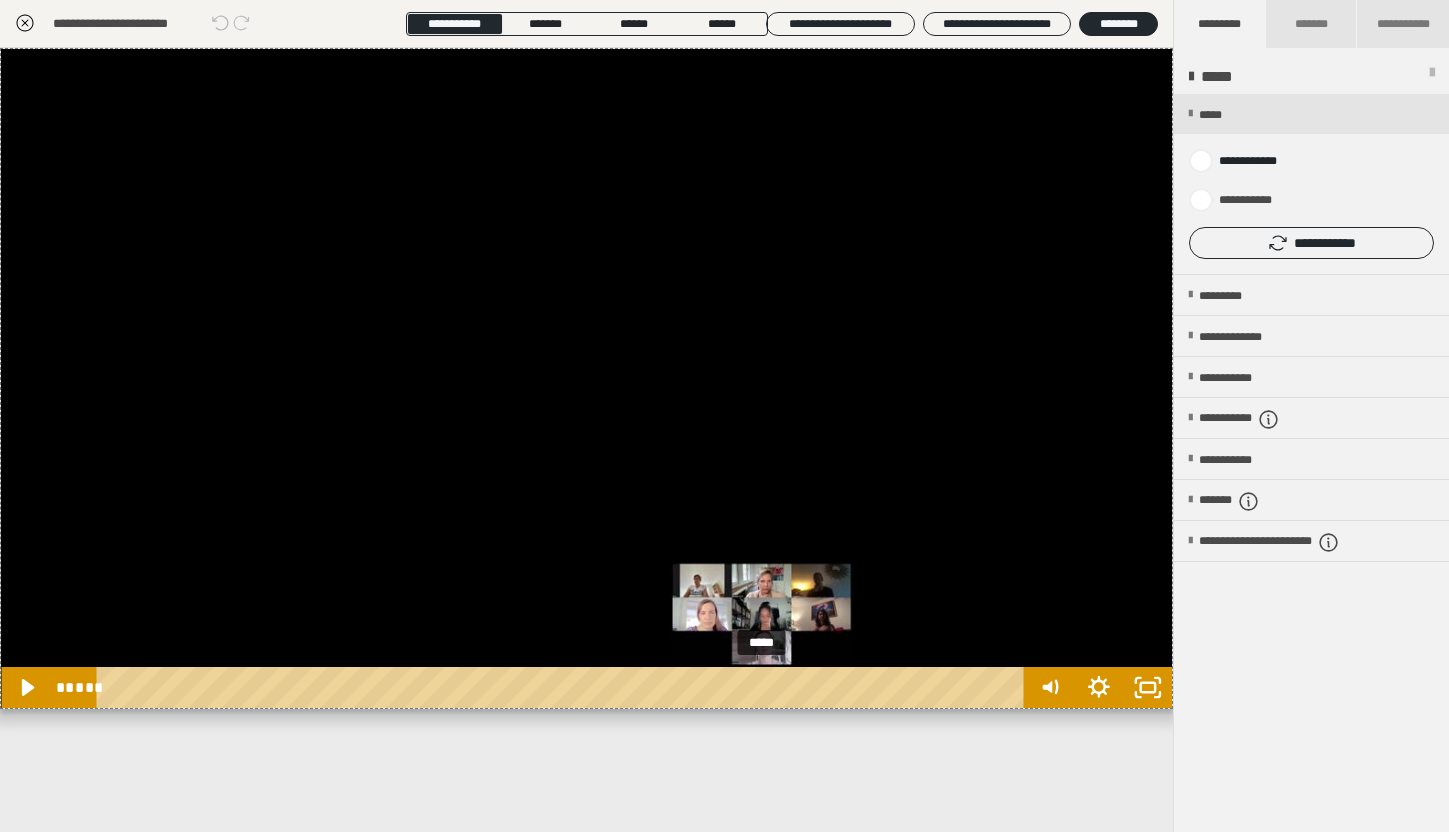 click on "*****" at bounding box center (564, 687) 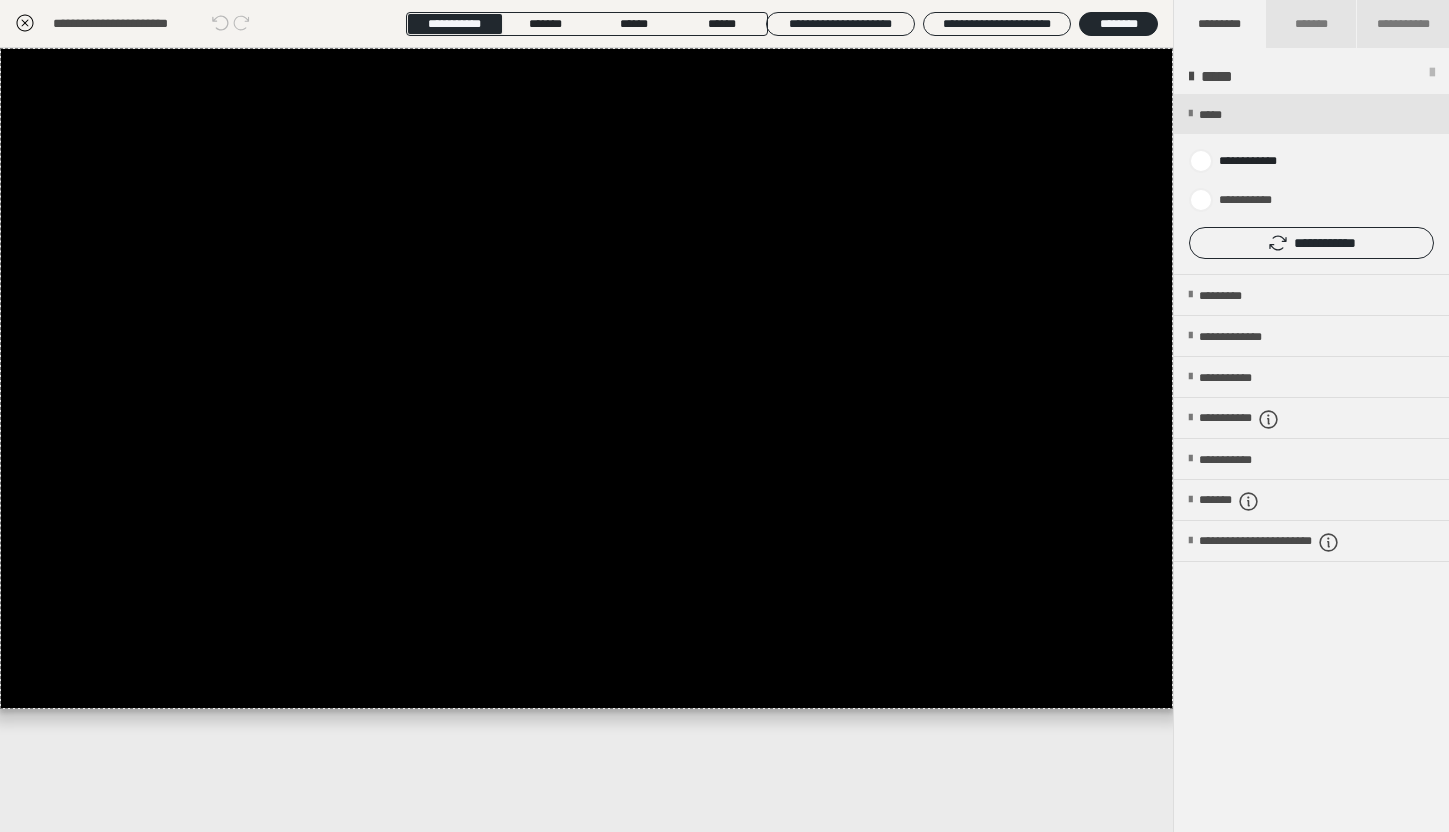 click 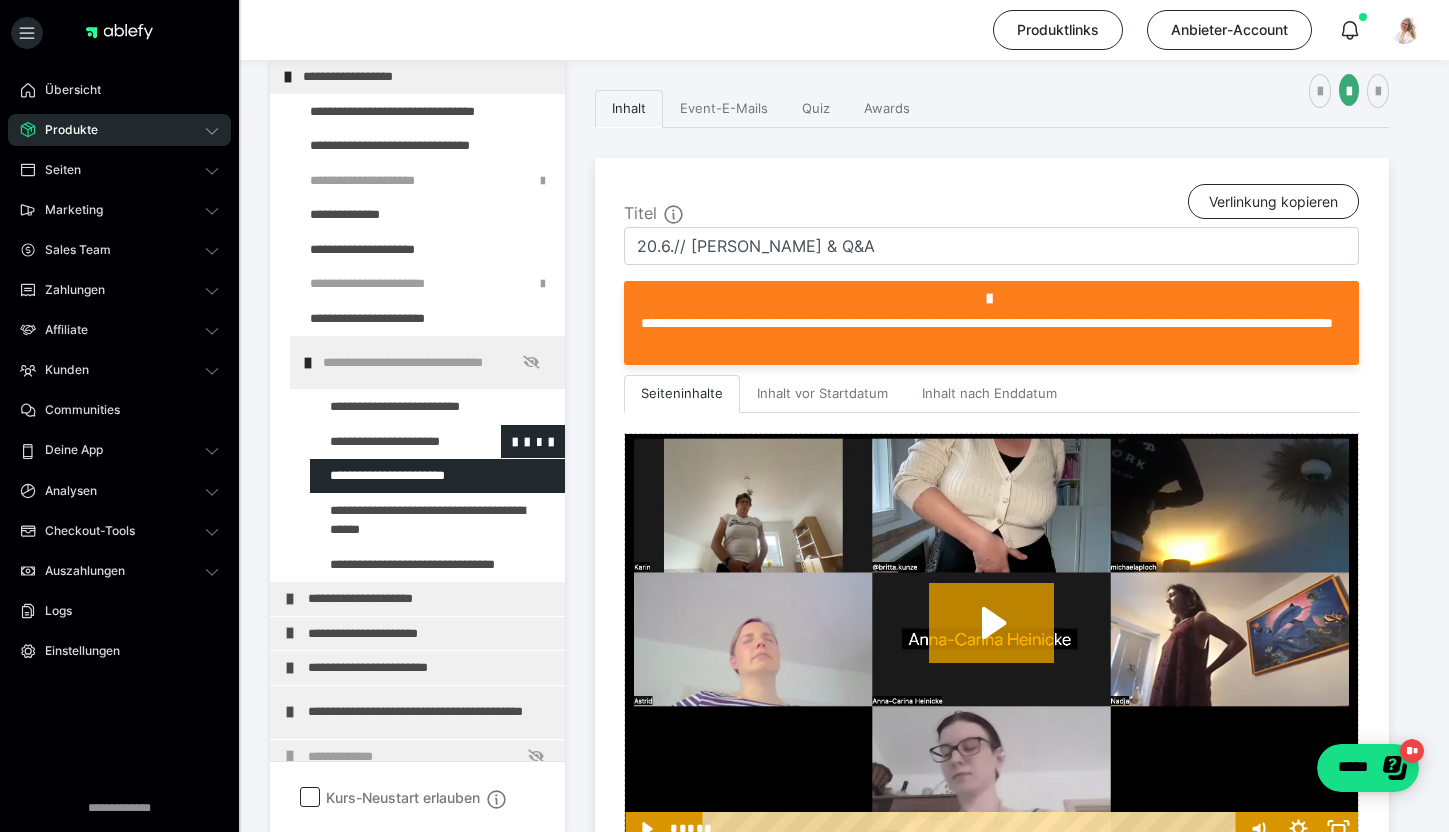 click at bounding box center [385, 442] 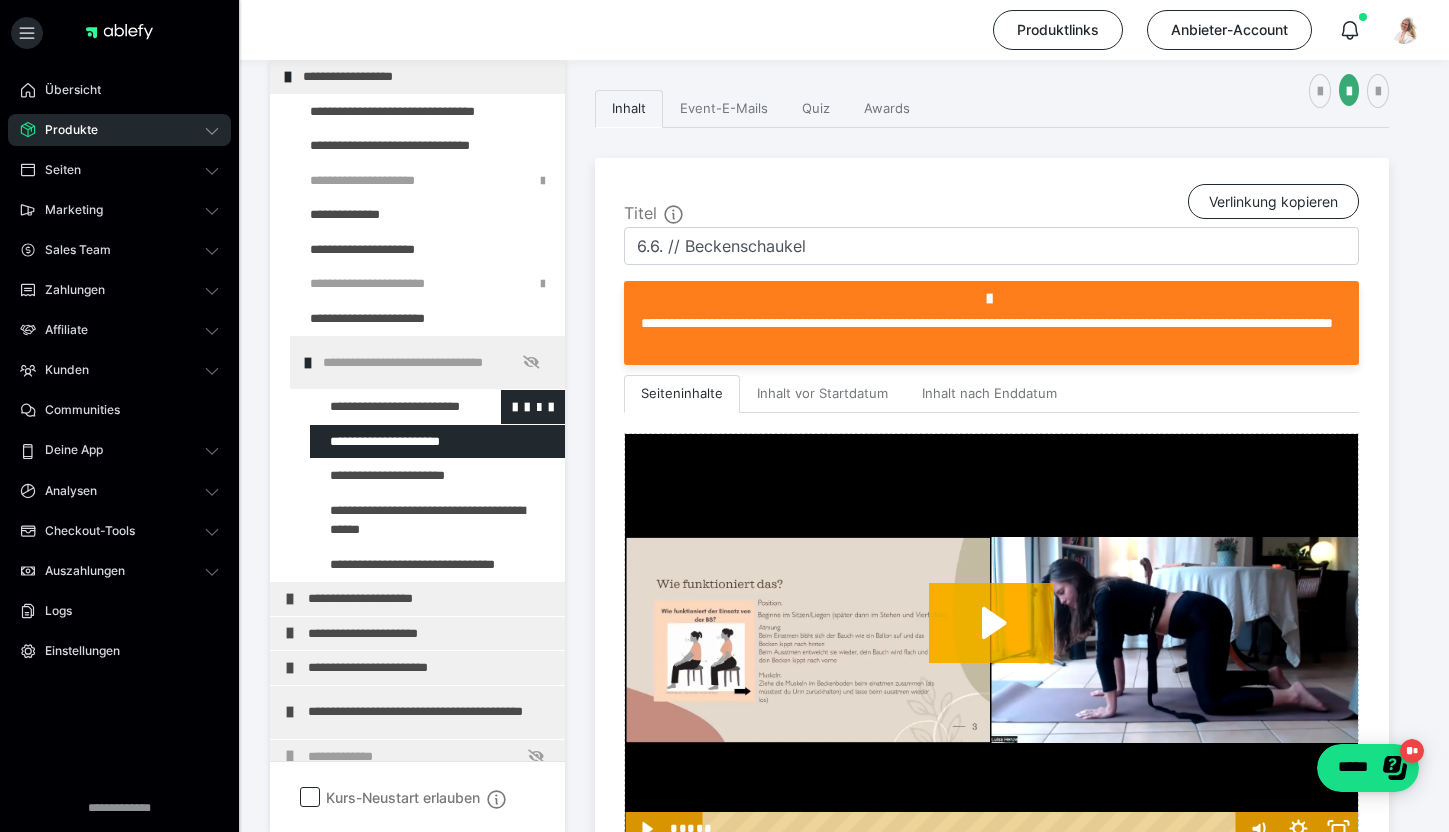 click at bounding box center [385, 407] 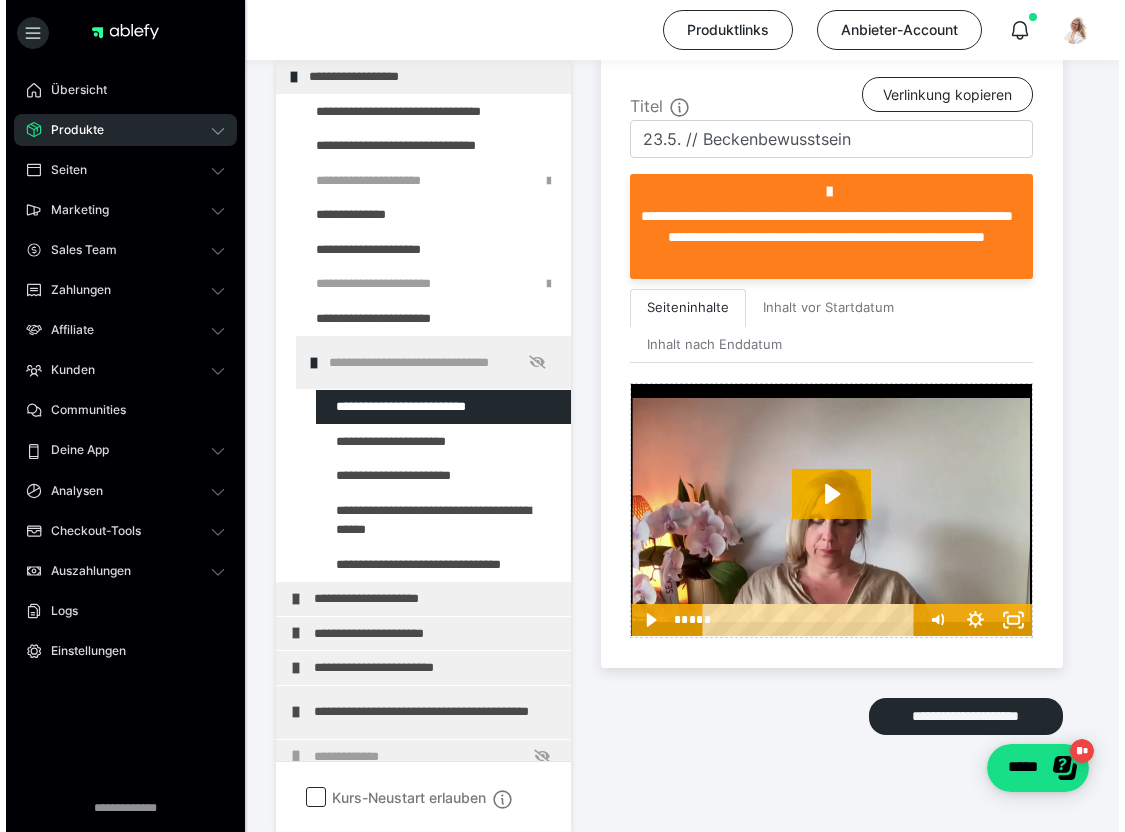 scroll, scrollTop: 552, scrollLeft: 0, axis: vertical 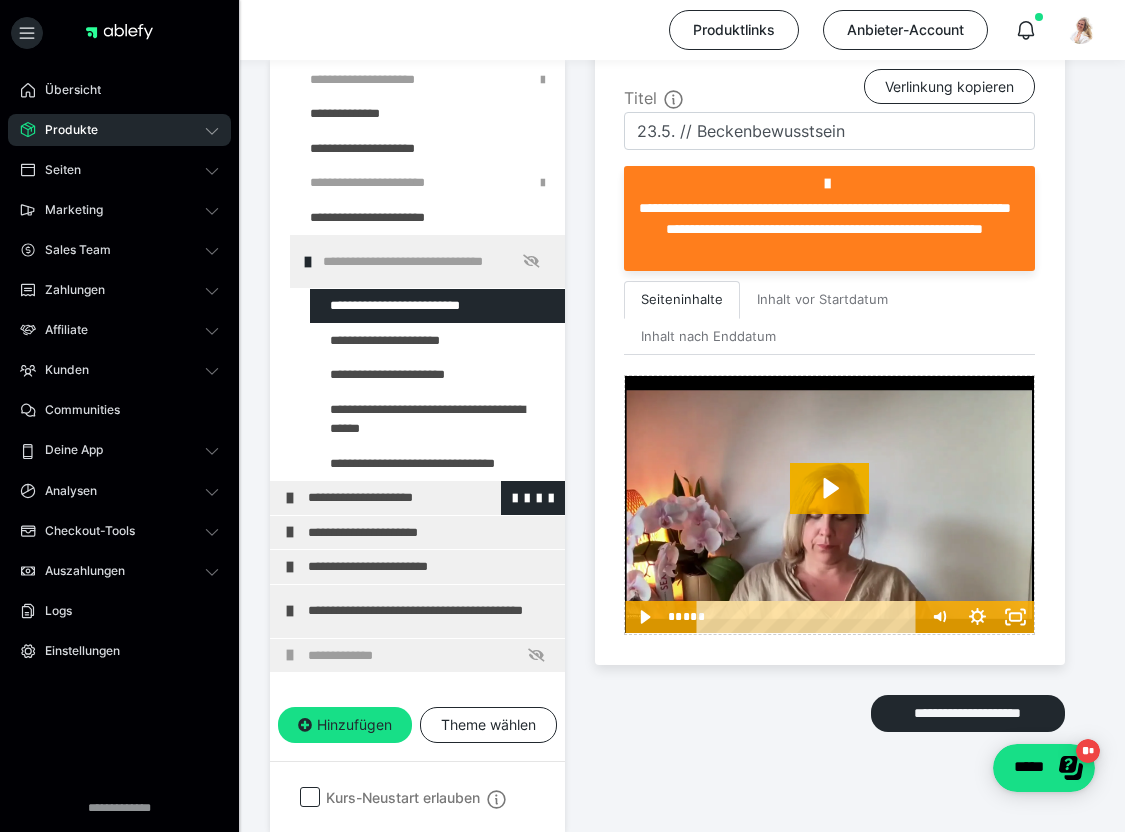 click on "**********" at bounding box center (431, 498) 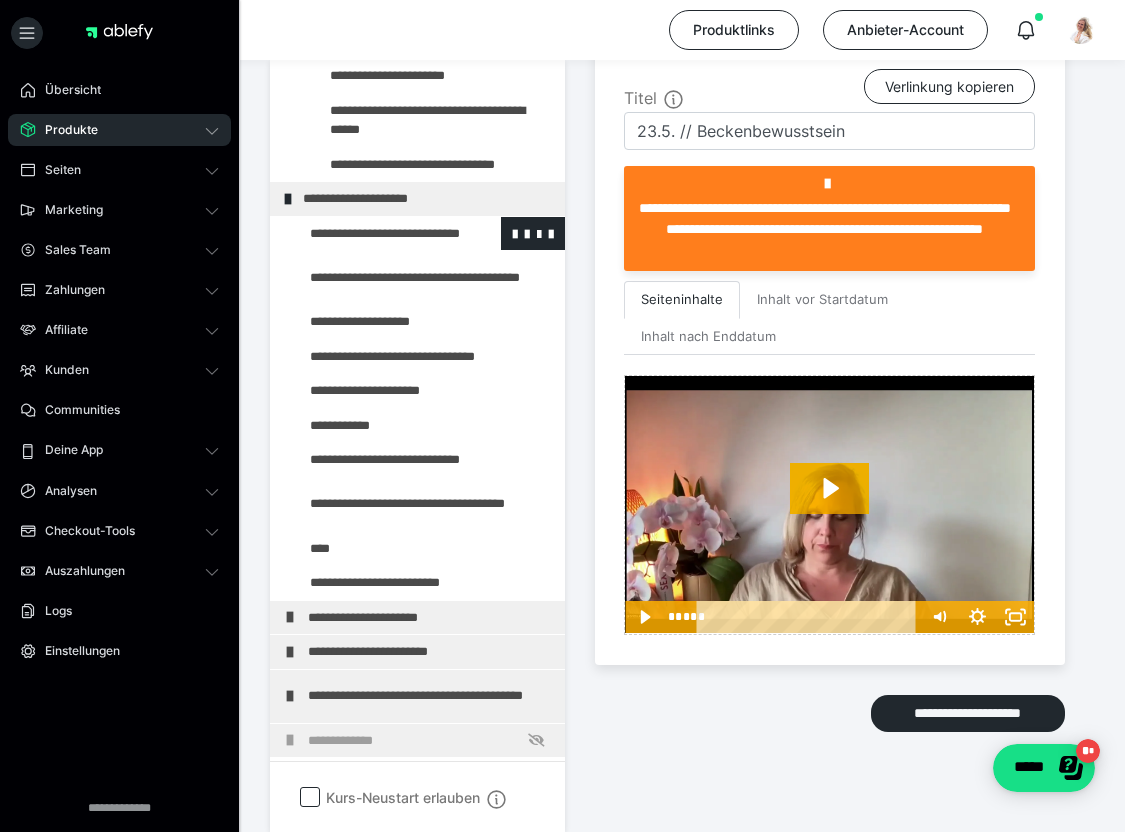 scroll, scrollTop: 501, scrollLeft: 0, axis: vertical 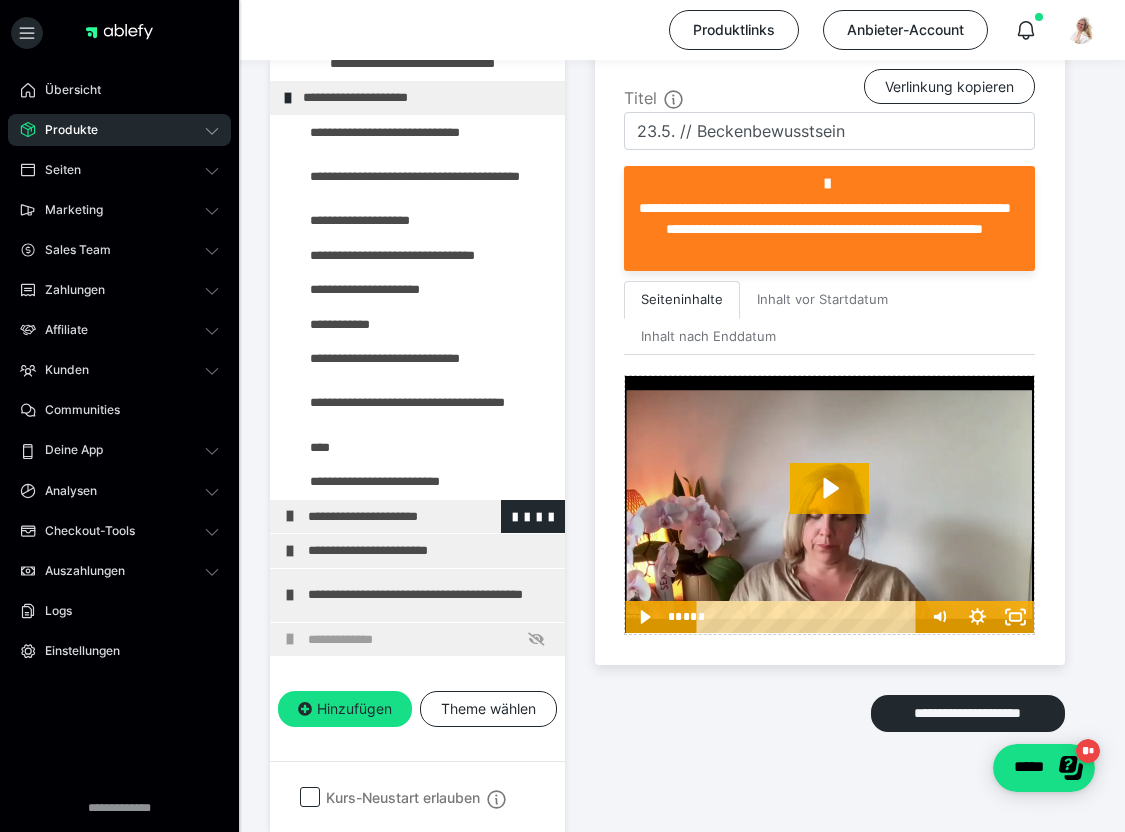 click on "**********" at bounding box center [431, 517] 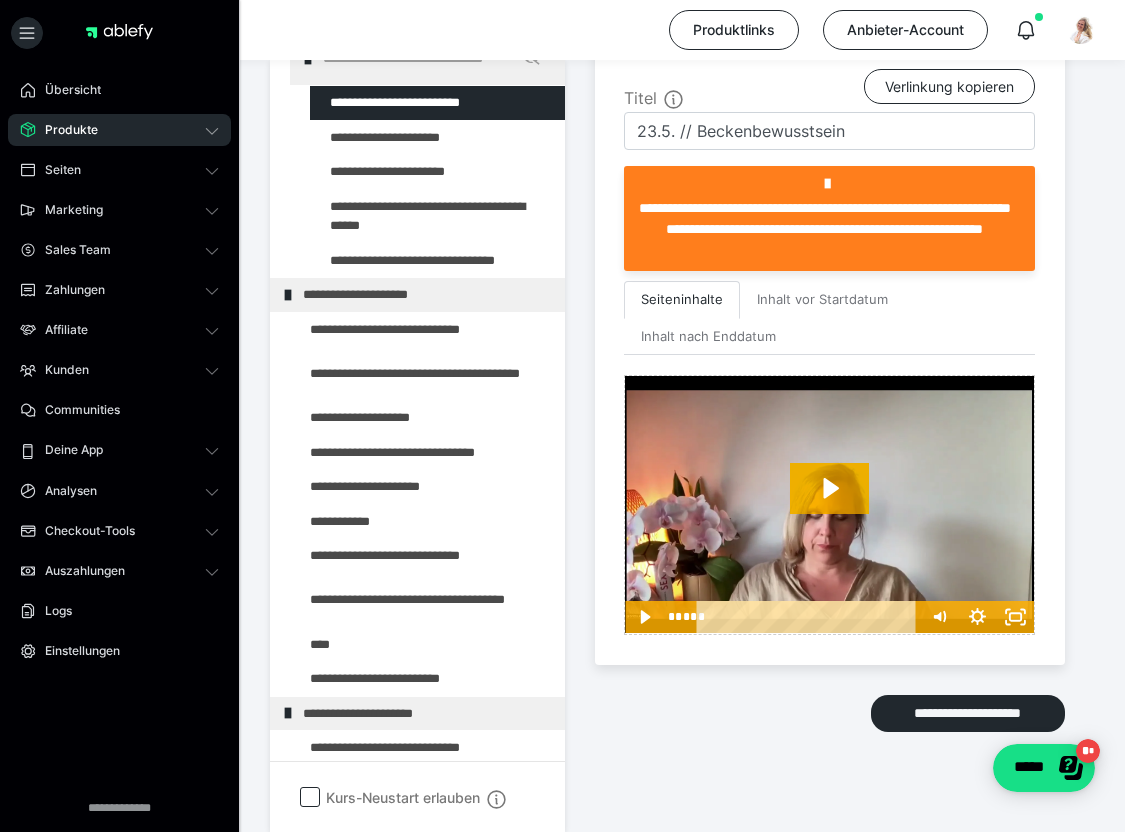scroll, scrollTop: 311, scrollLeft: 0, axis: vertical 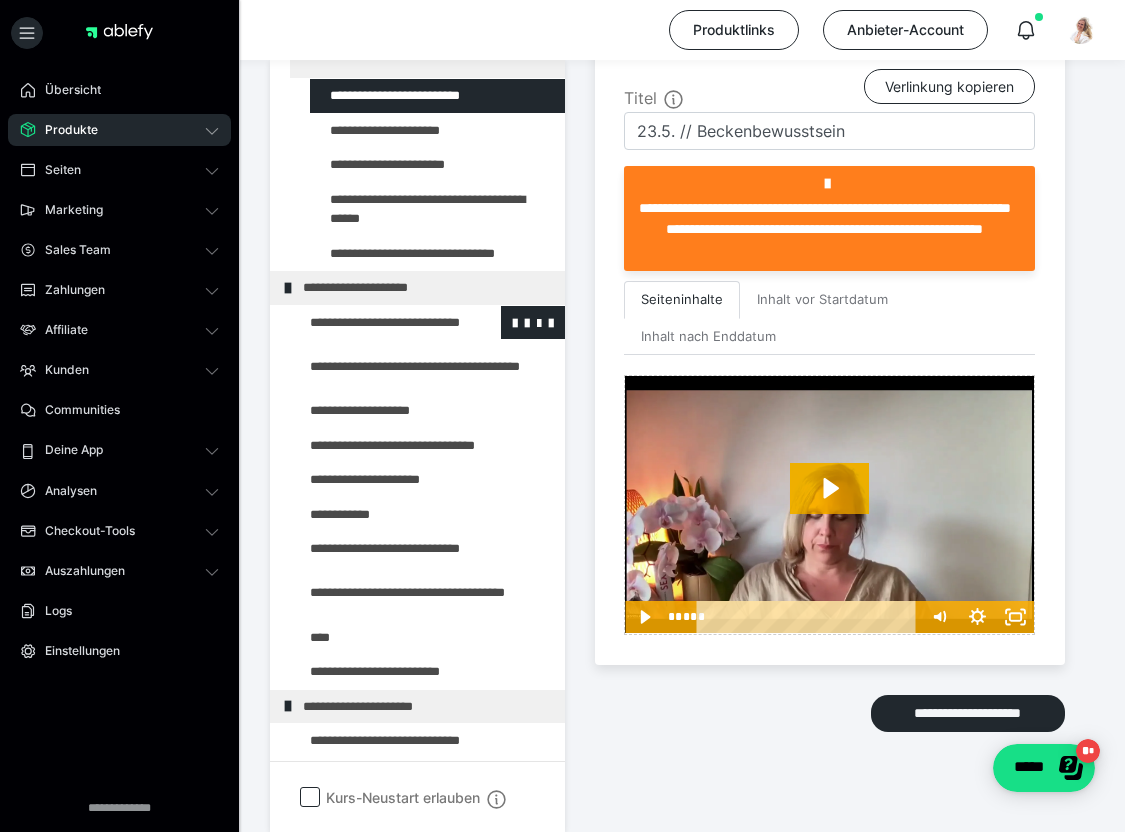 click at bounding box center (375, 323) 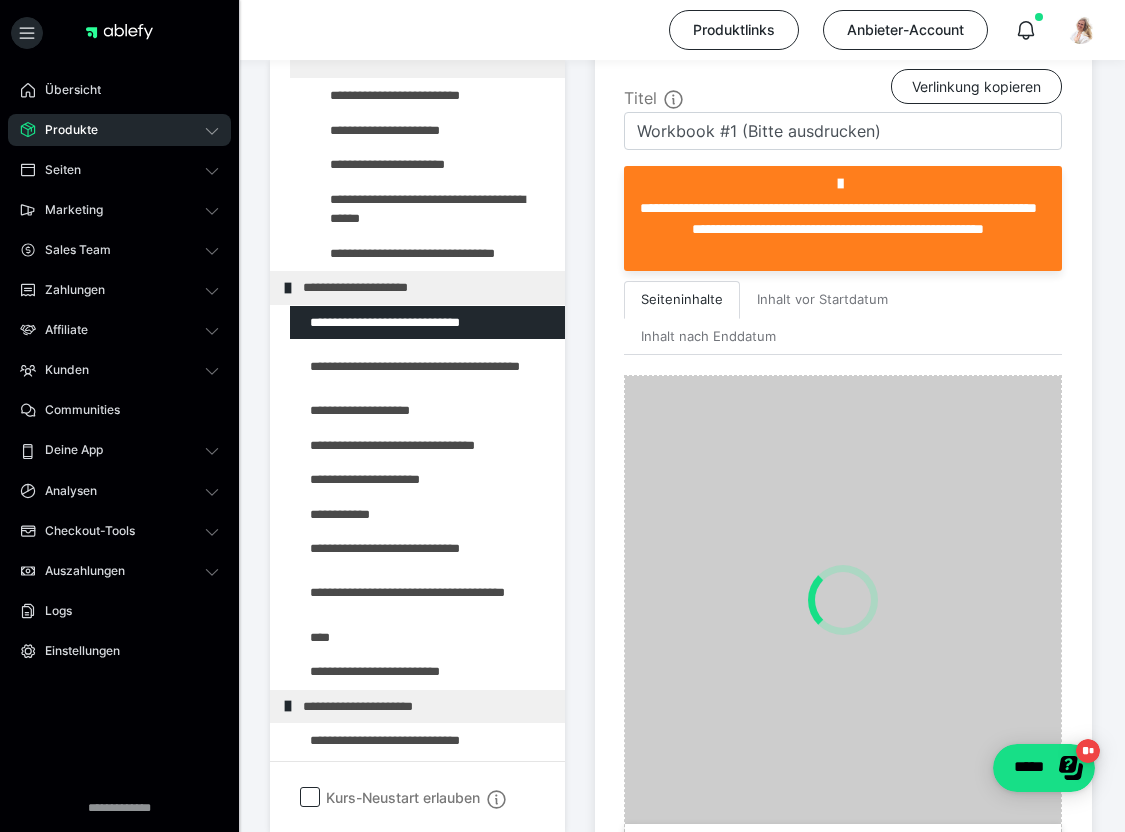 scroll, scrollTop: 795, scrollLeft: 0, axis: vertical 